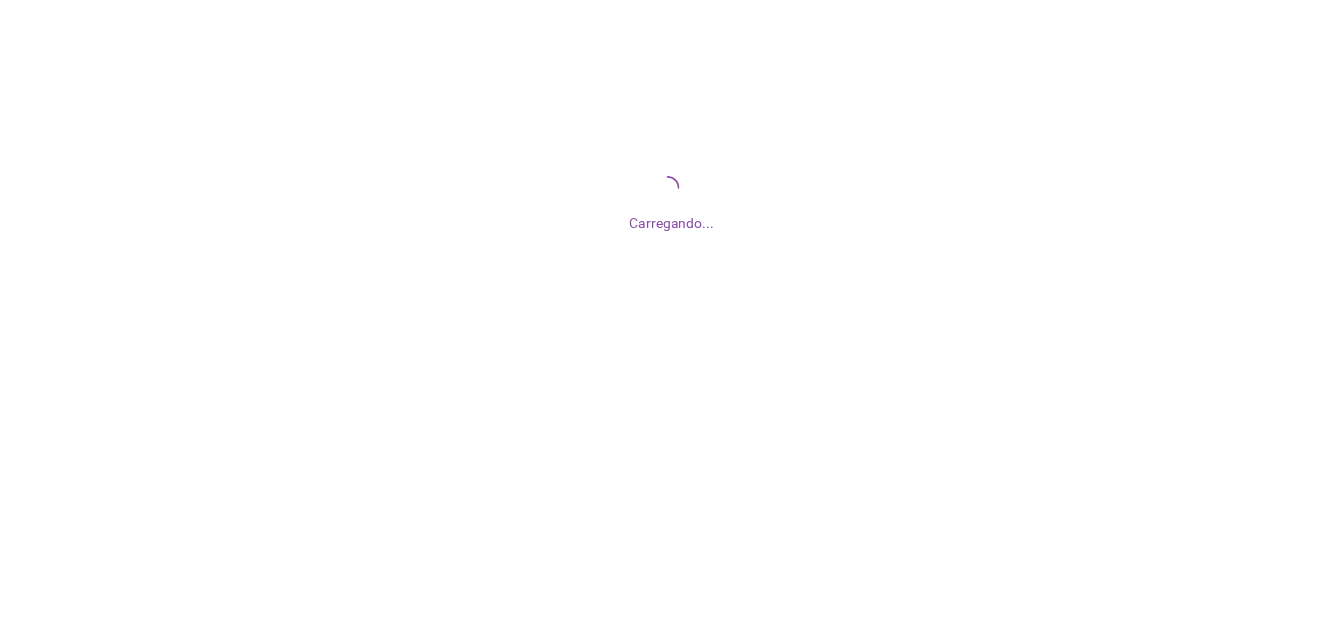 scroll, scrollTop: 0, scrollLeft: 0, axis: both 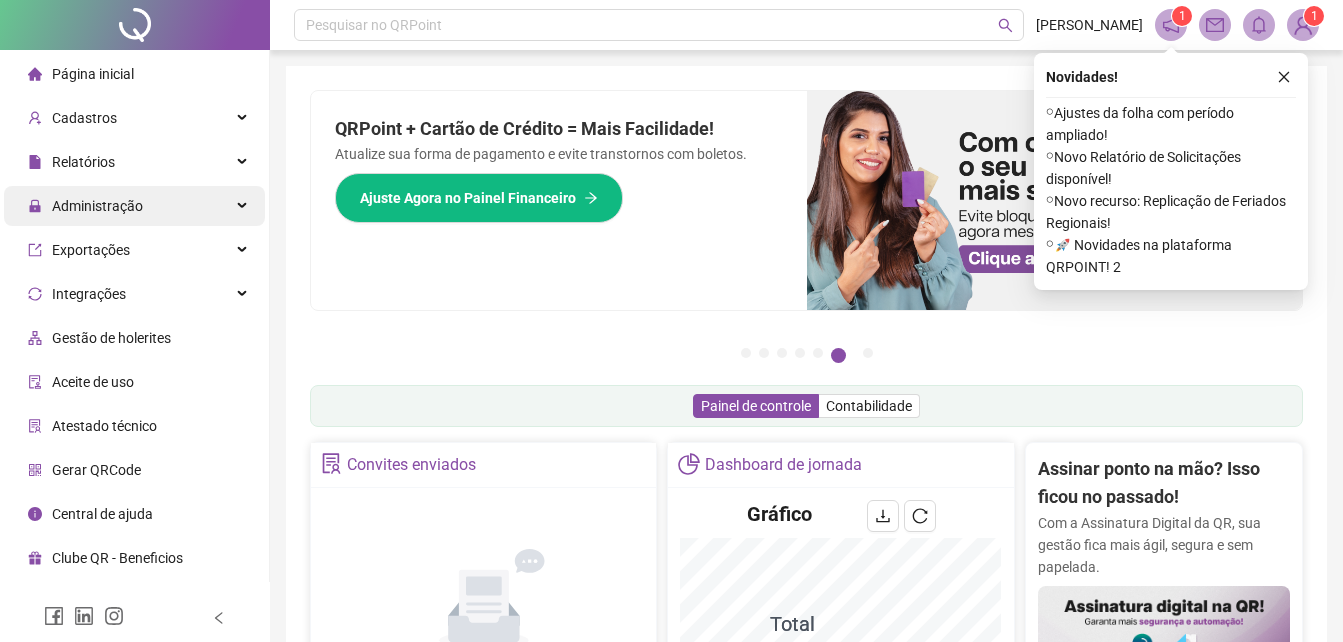 click on "Administração" at bounding box center (85, 206) 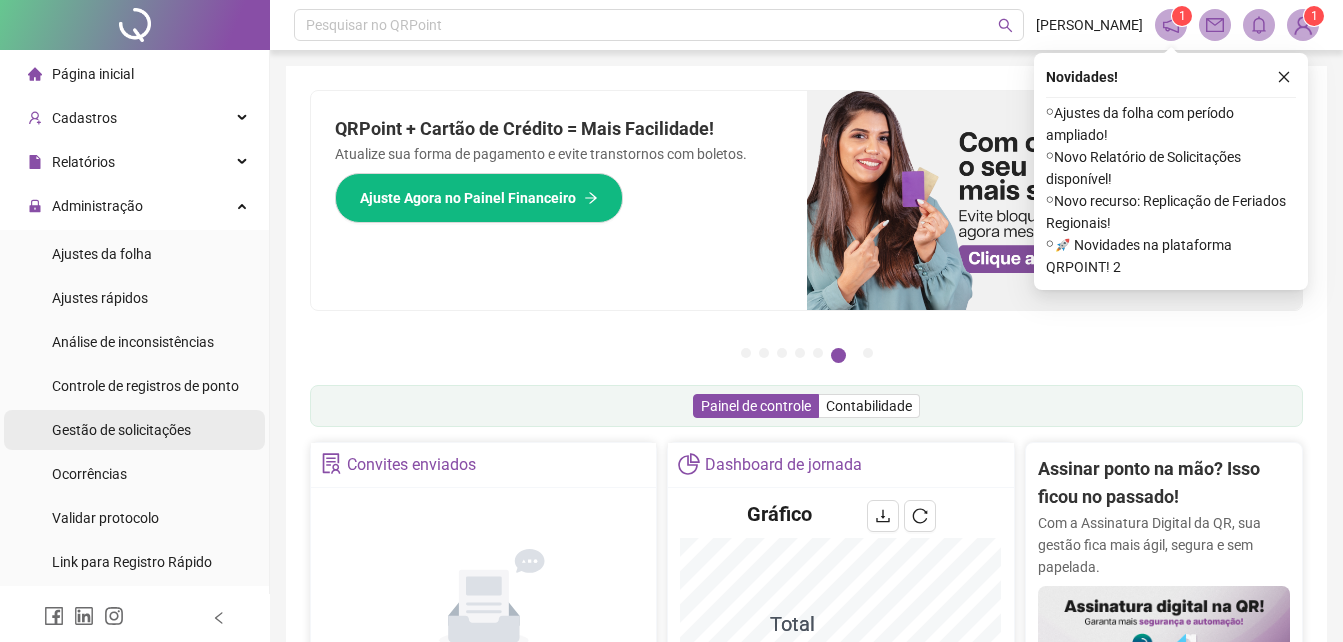 click on "Gestão de solicitações" at bounding box center (121, 430) 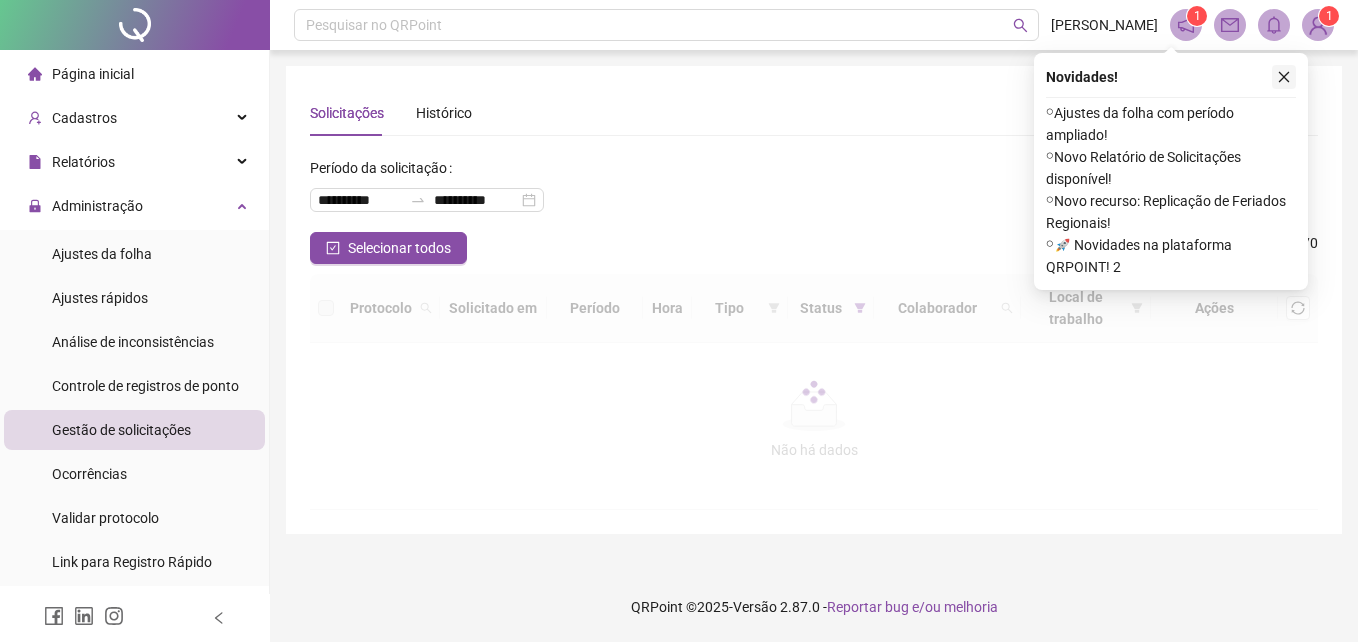 click 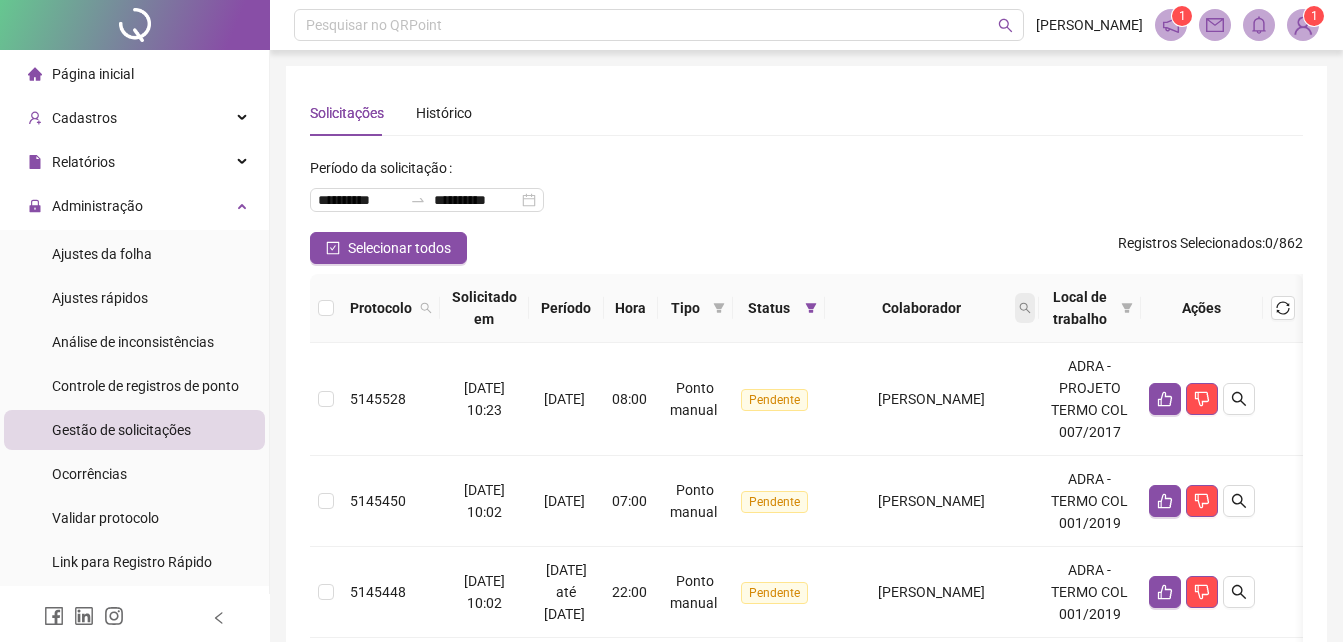 click 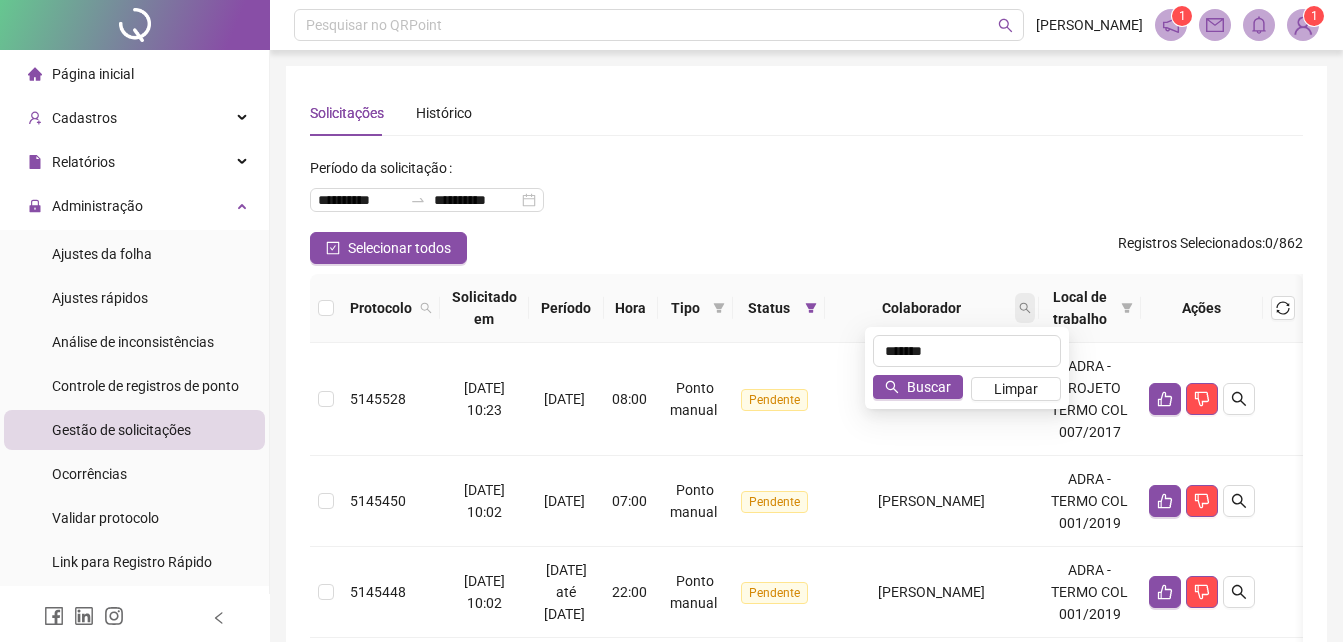 type on "*******" 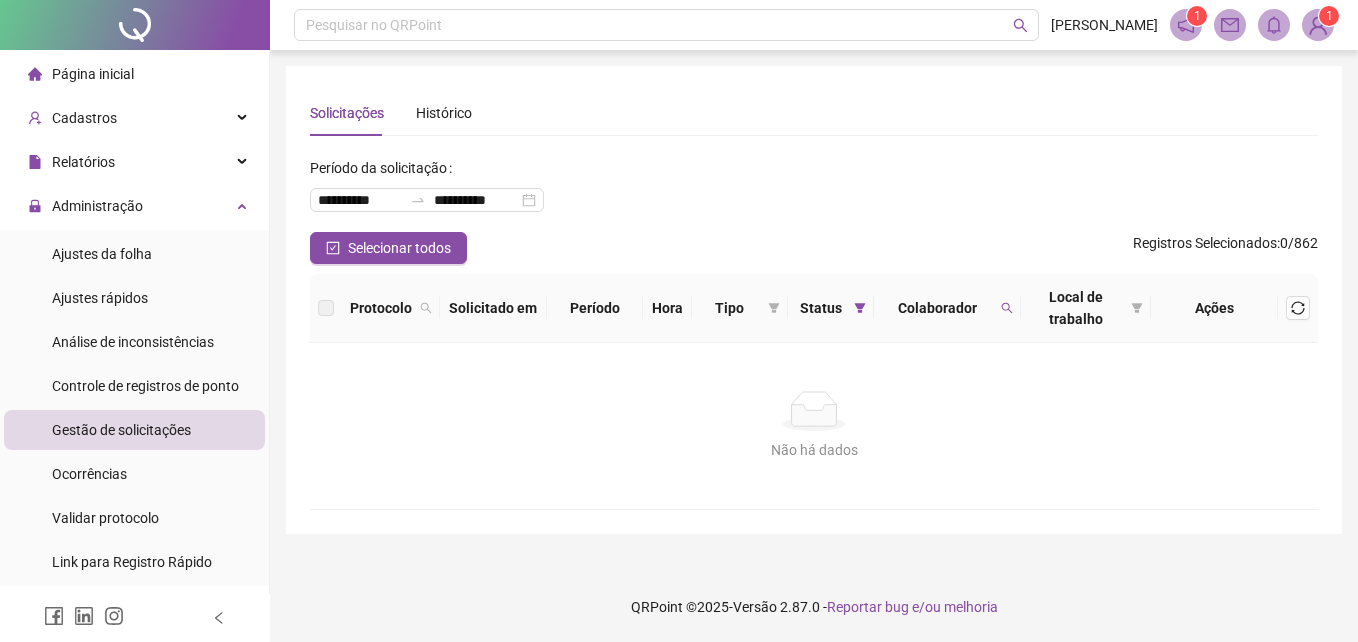 click on "Gestão de solicitações" at bounding box center (121, 430) 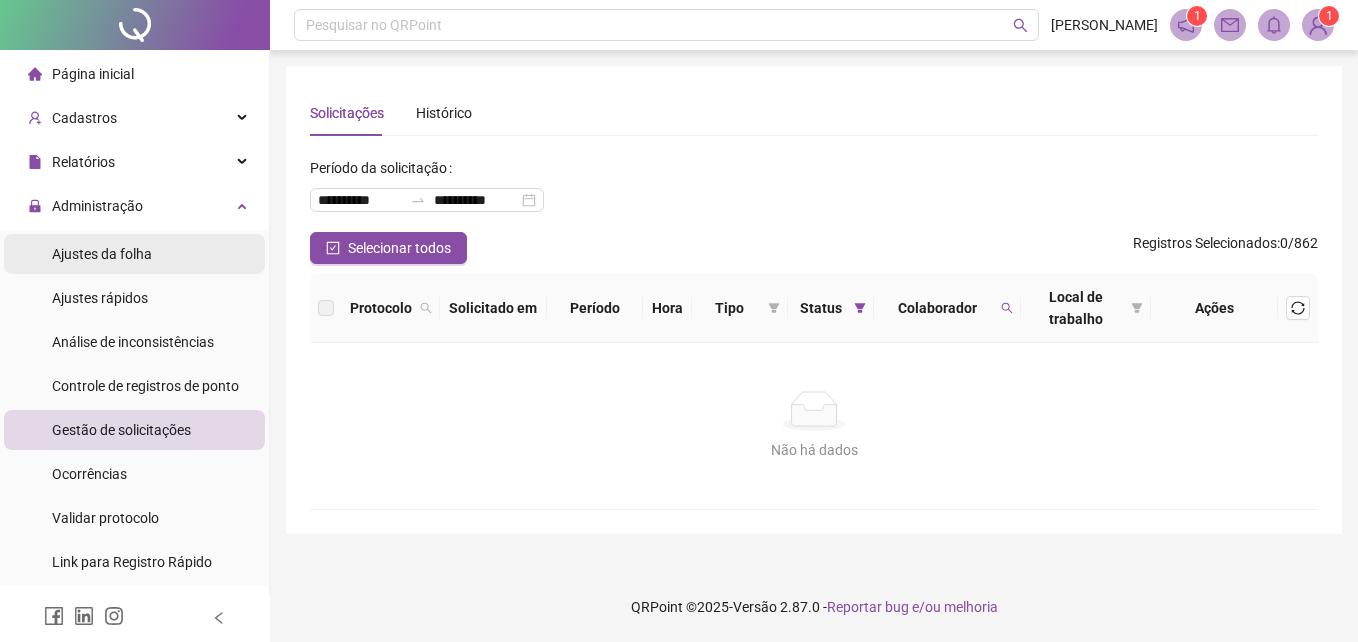 click on "Ajustes da folha" at bounding box center [102, 254] 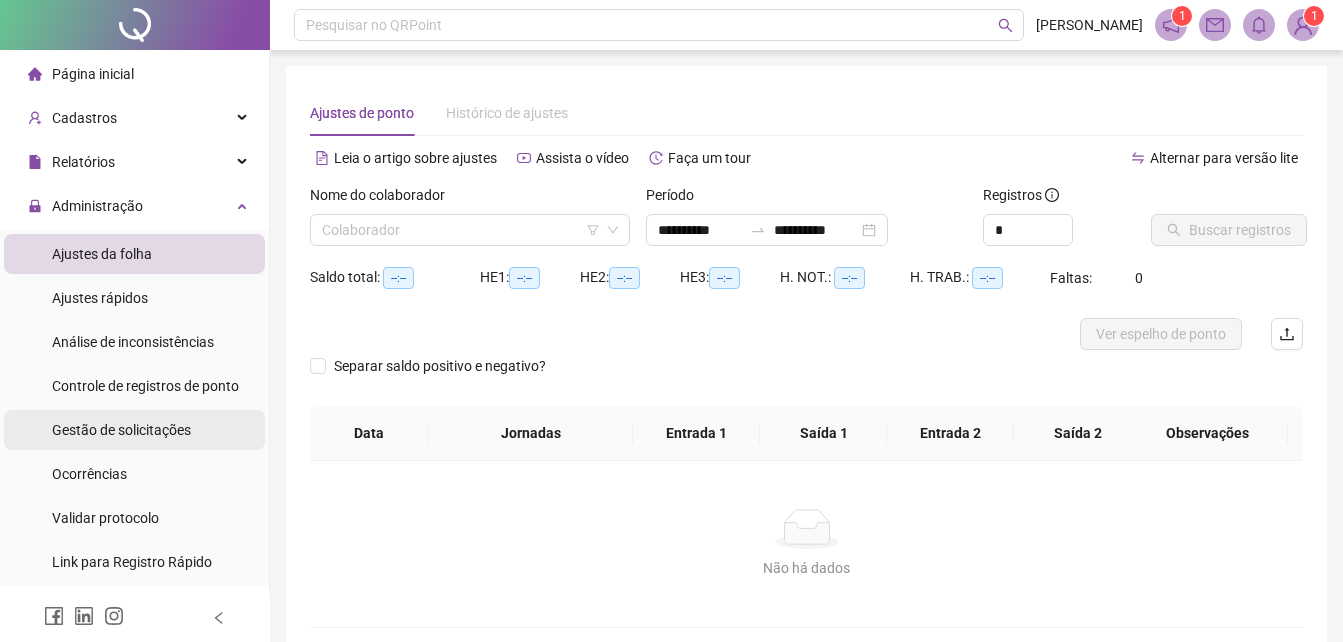 click on "Gestão de solicitações" at bounding box center [121, 430] 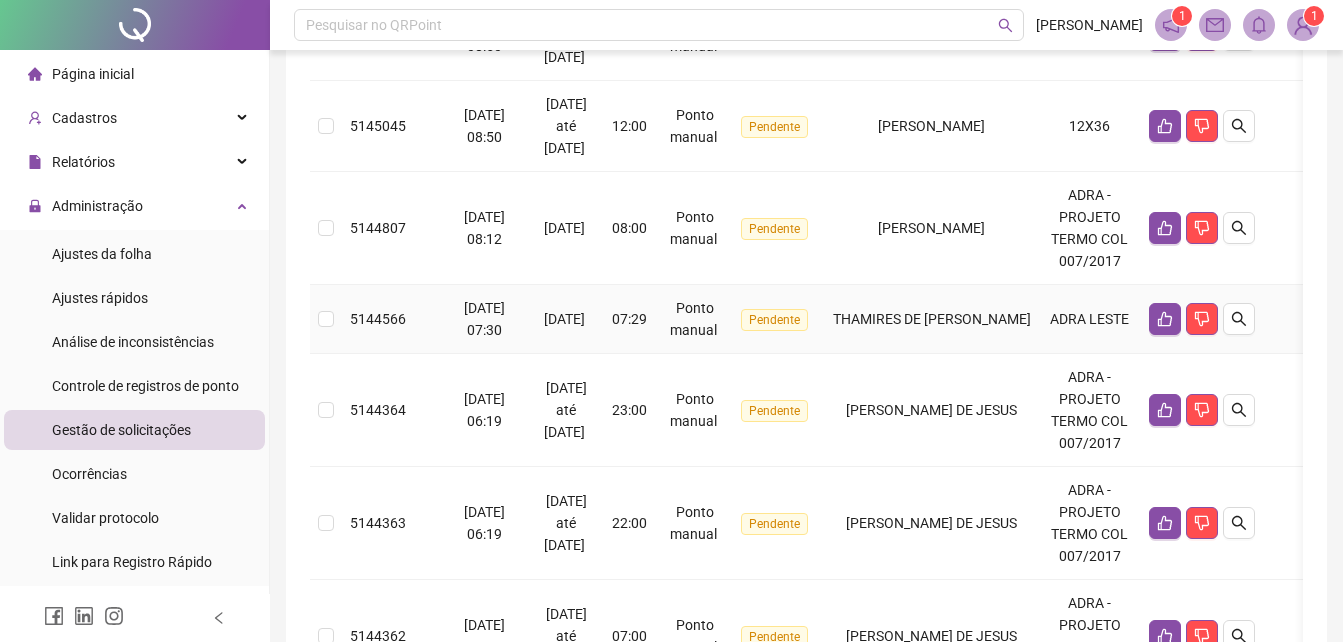 scroll, scrollTop: 900, scrollLeft: 0, axis: vertical 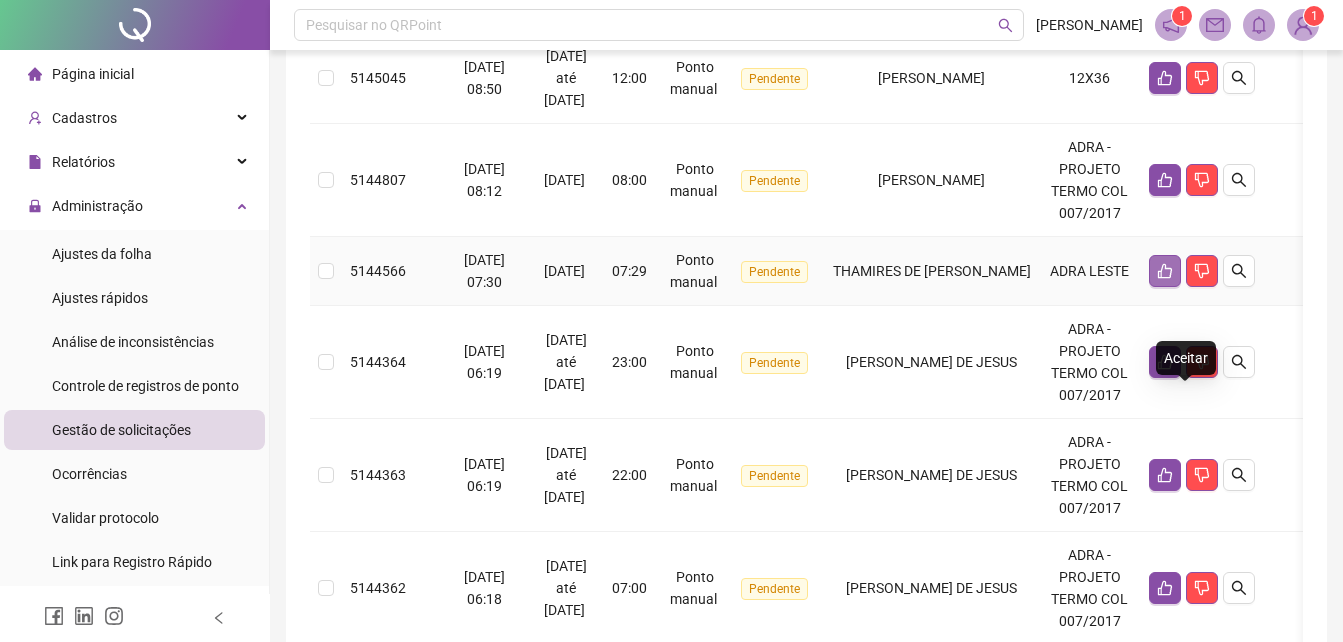 click 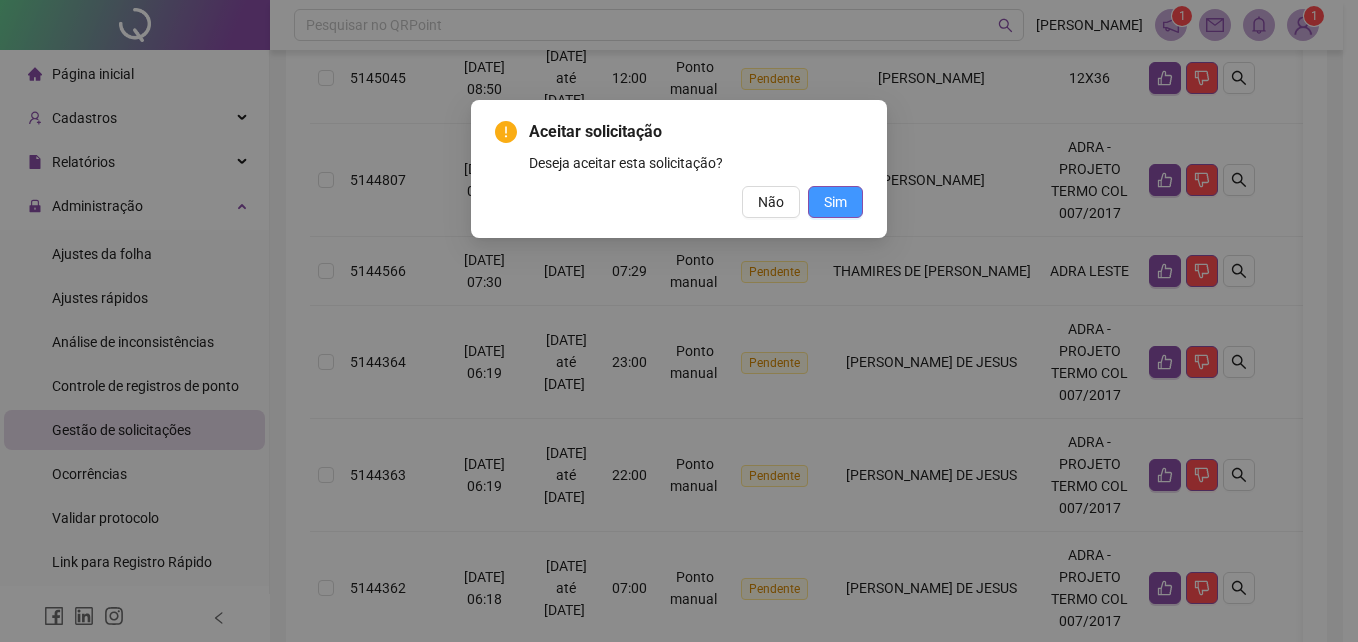 click on "Sim" at bounding box center [835, 202] 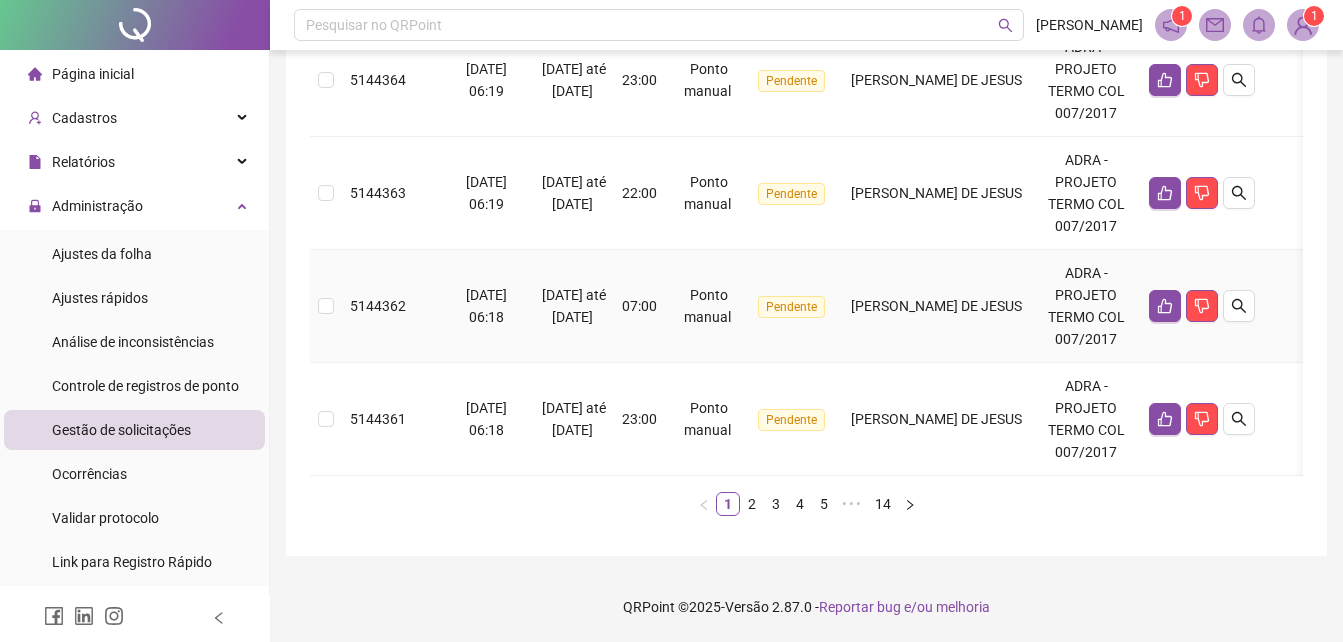 scroll, scrollTop: 1348, scrollLeft: 0, axis: vertical 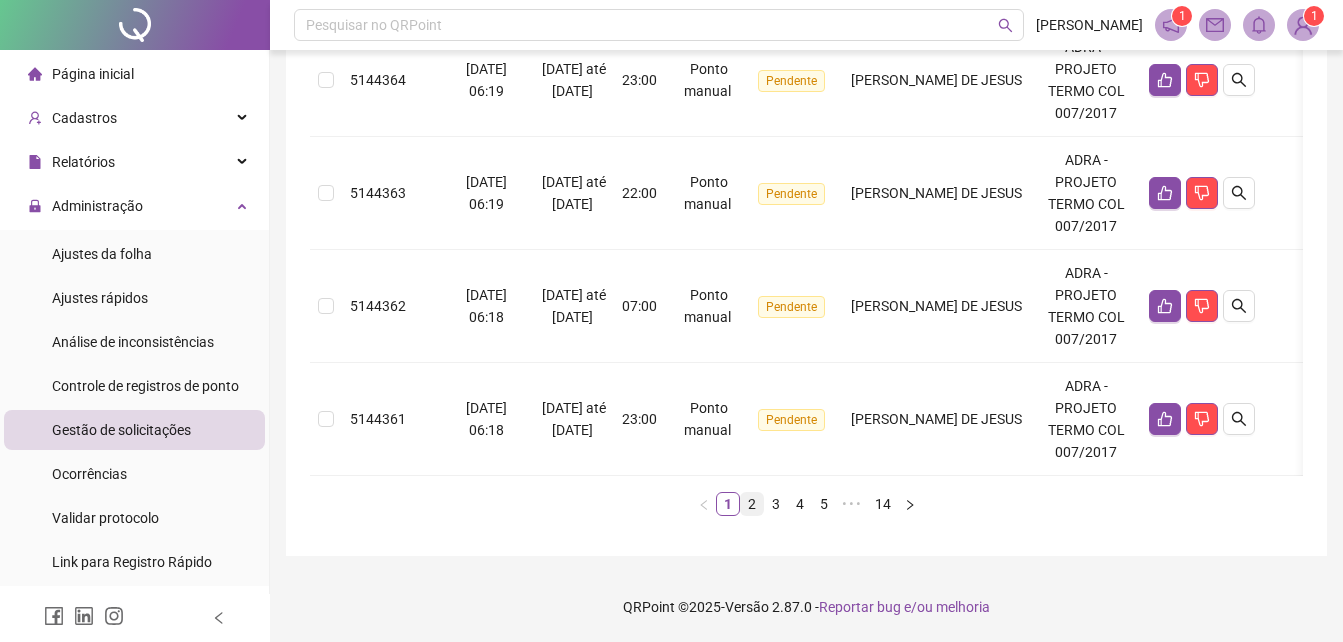 click on "2" at bounding box center (752, 504) 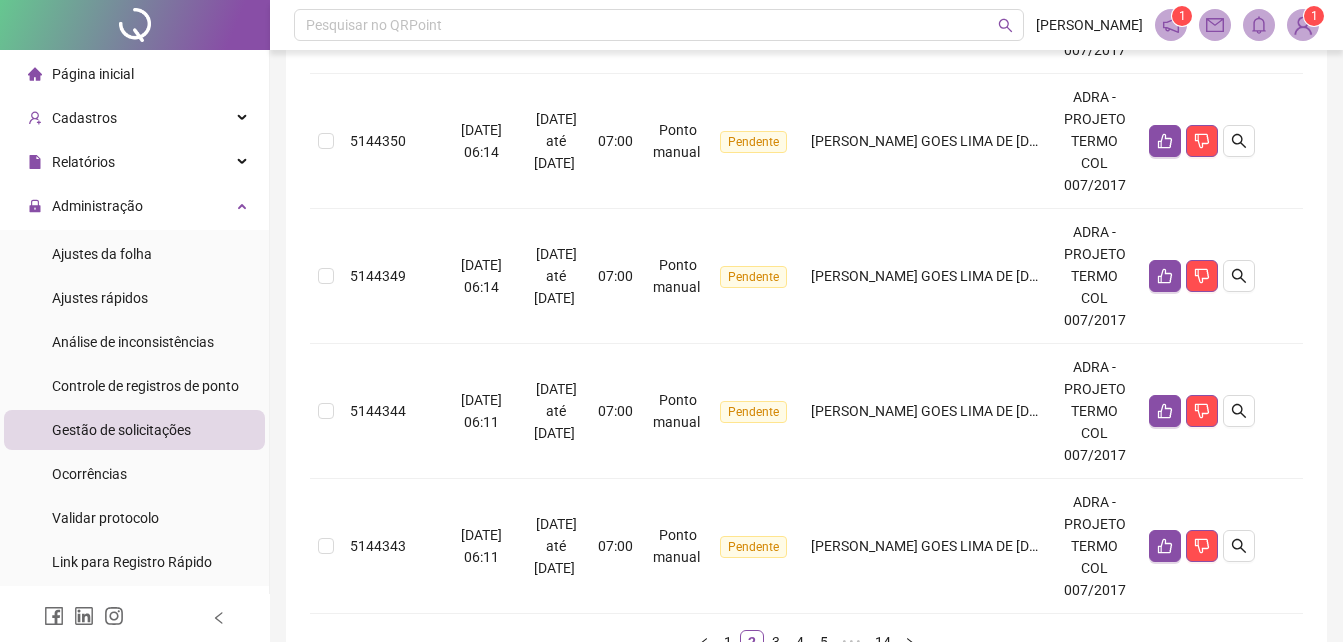 scroll, scrollTop: 1487, scrollLeft: 0, axis: vertical 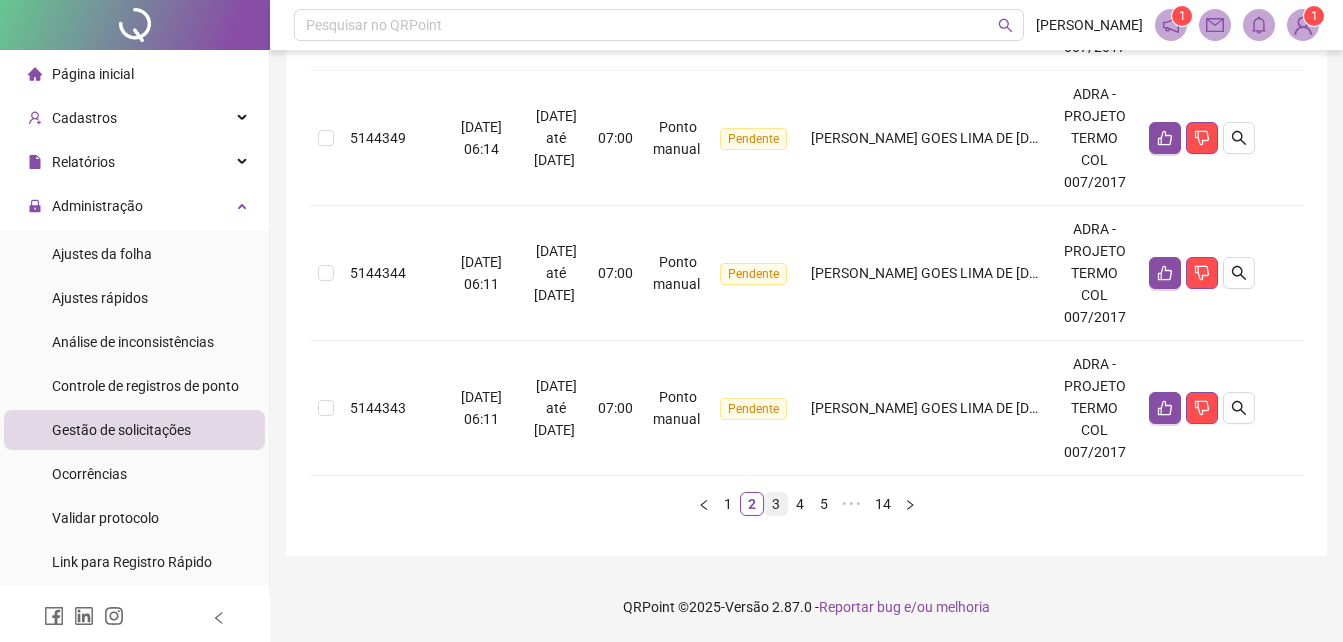 click on "3" at bounding box center (776, 504) 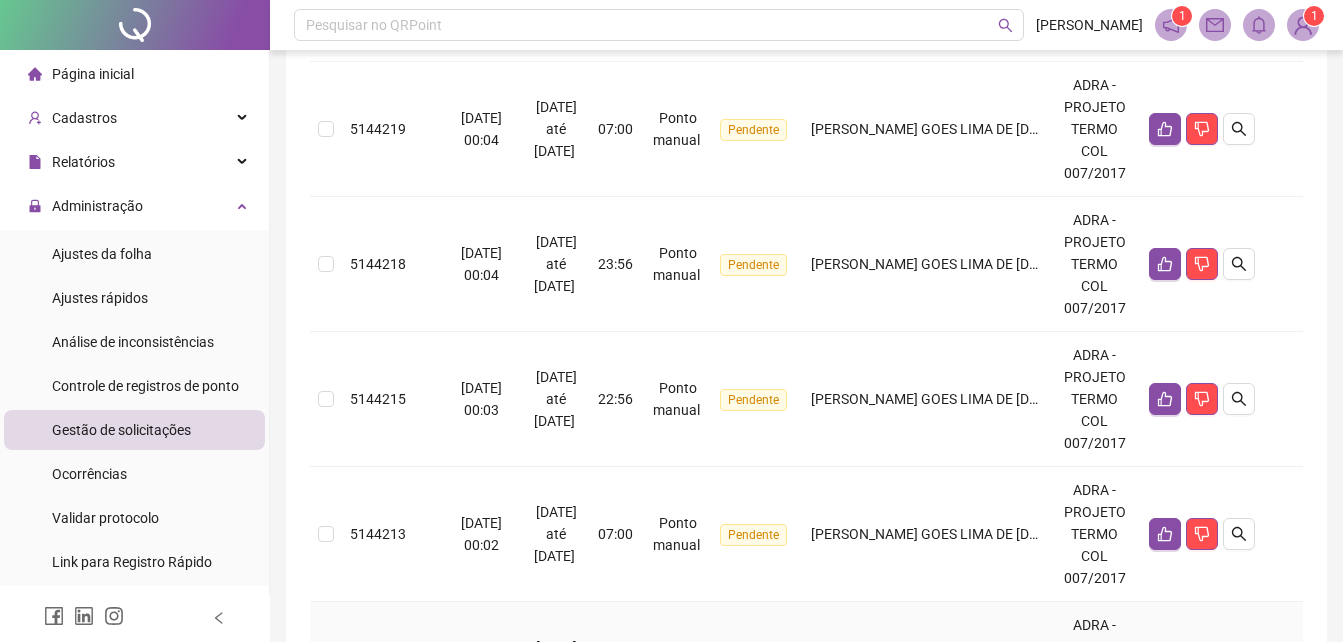 scroll, scrollTop: 1223, scrollLeft: 0, axis: vertical 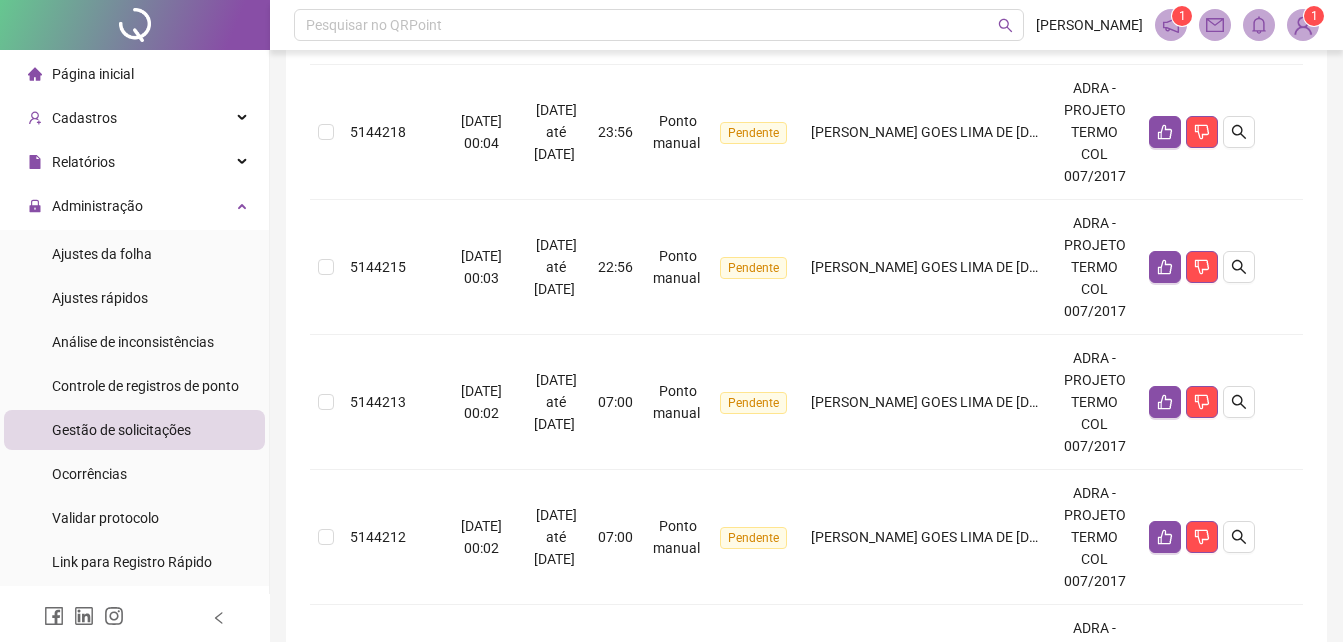 click on "4" at bounding box center (800, 768) 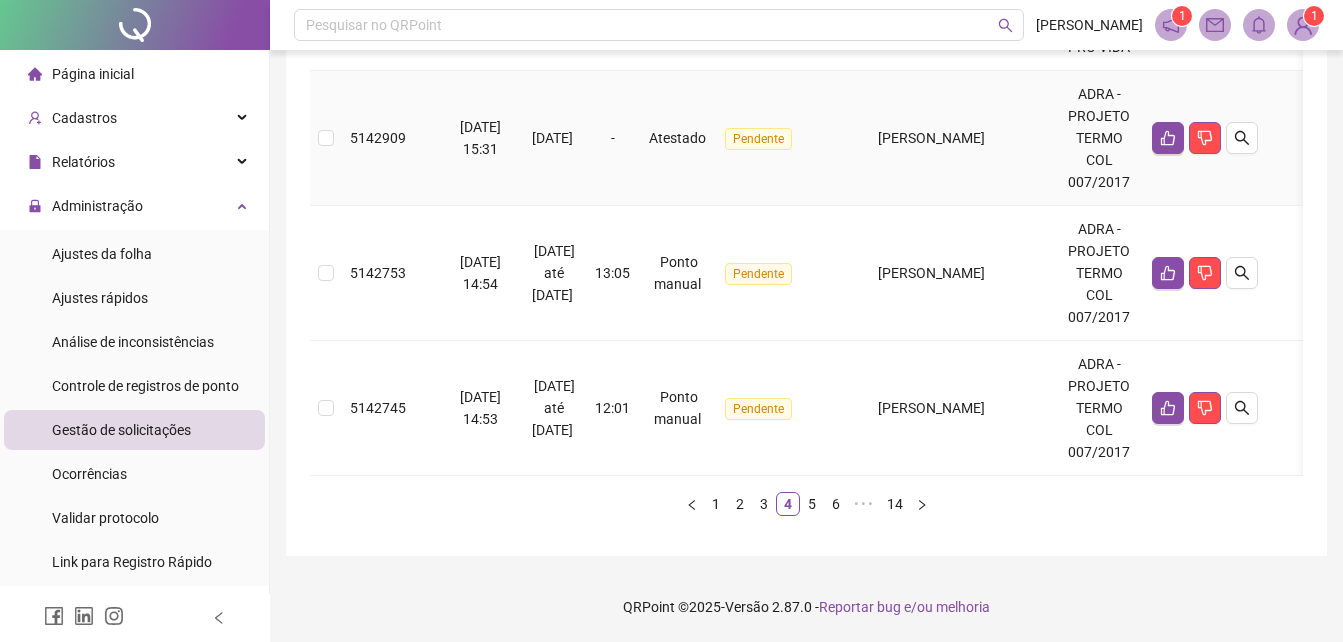 scroll, scrollTop: 1323, scrollLeft: 0, axis: vertical 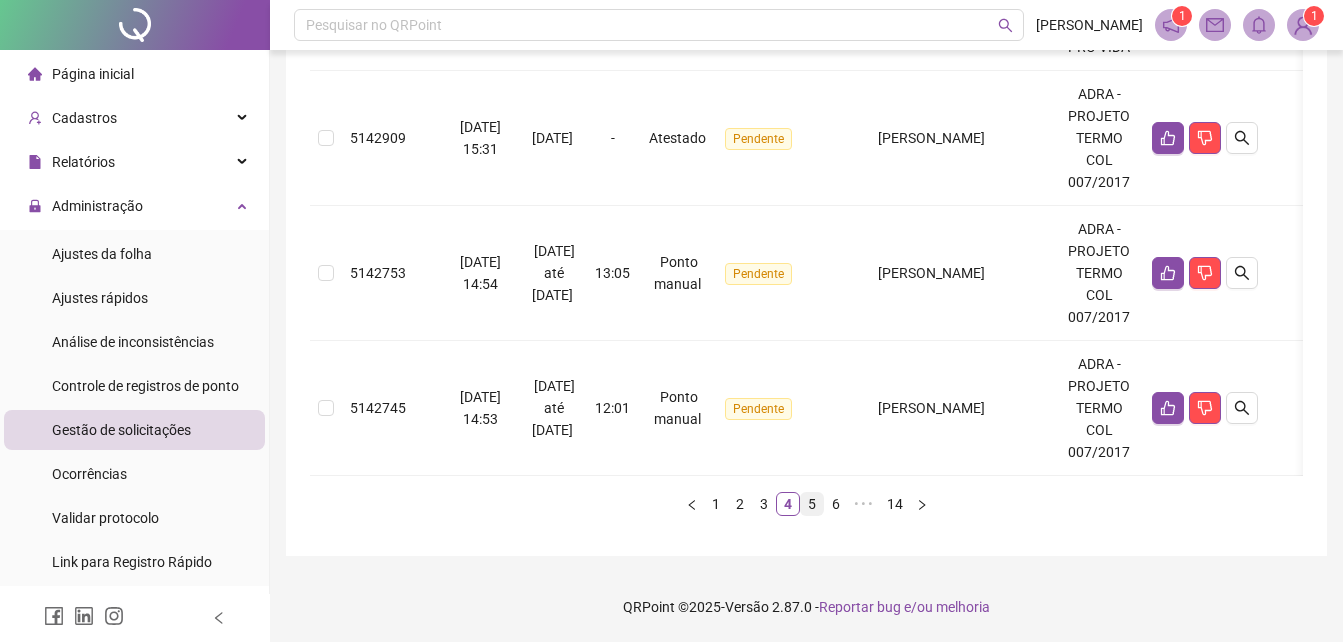 click on "5" at bounding box center (812, 504) 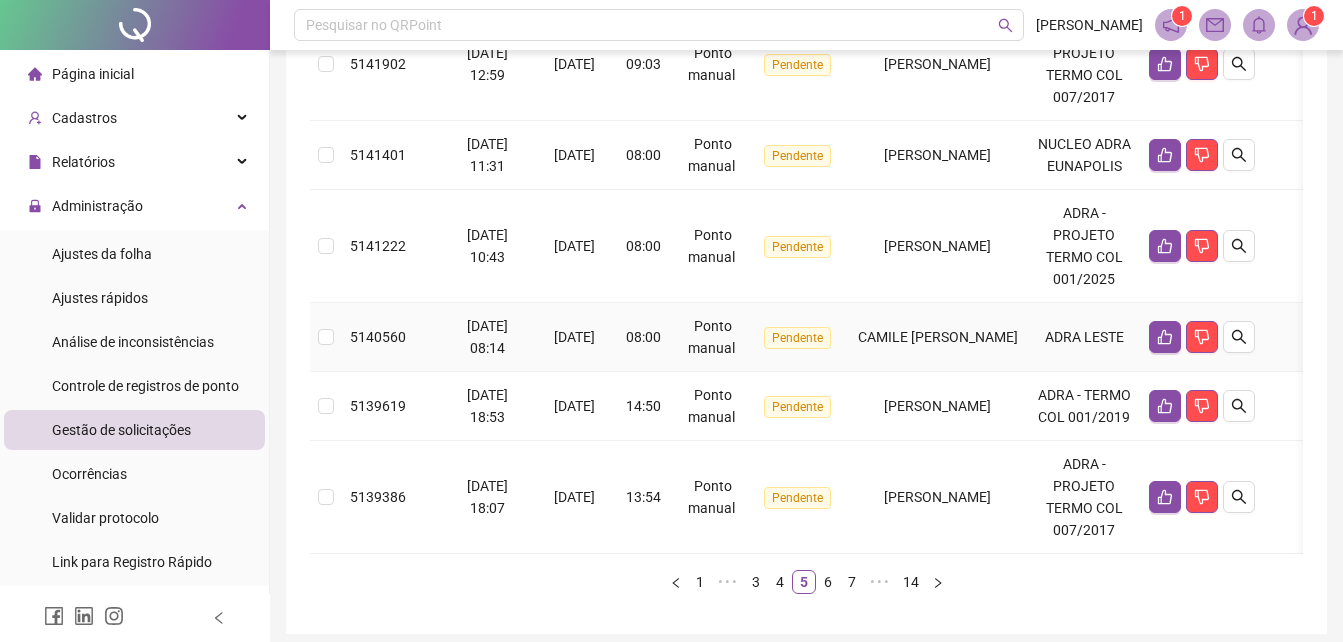 scroll, scrollTop: 1123, scrollLeft: 0, axis: vertical 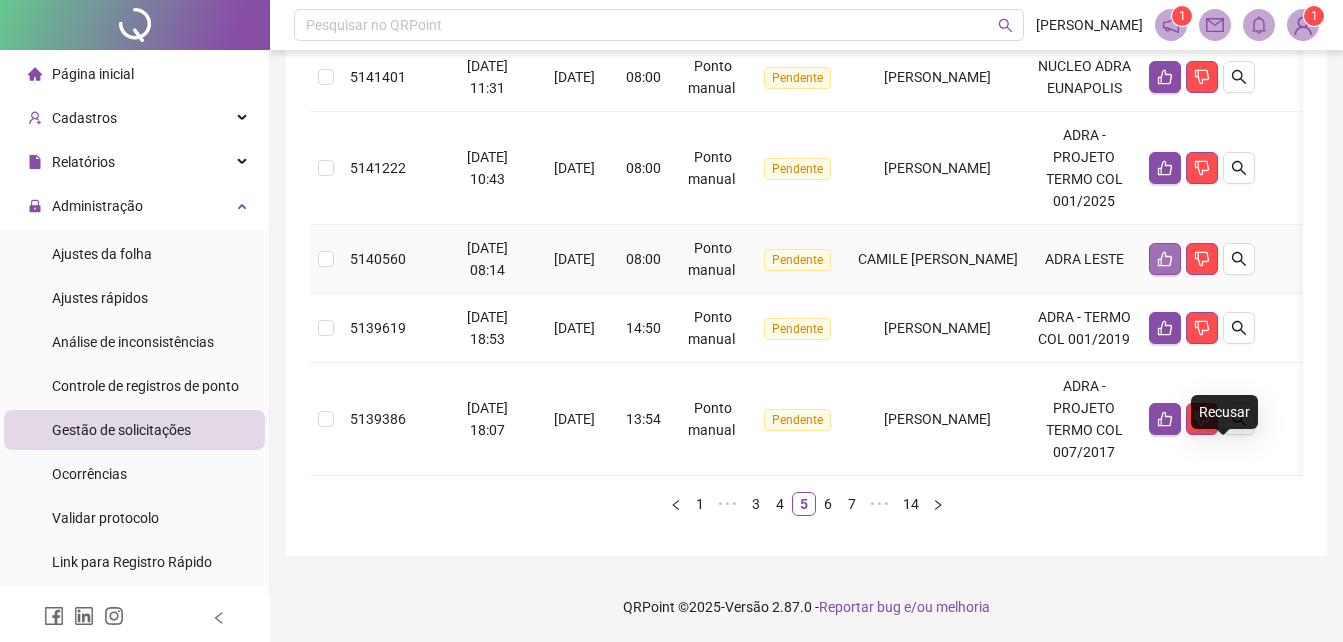 click 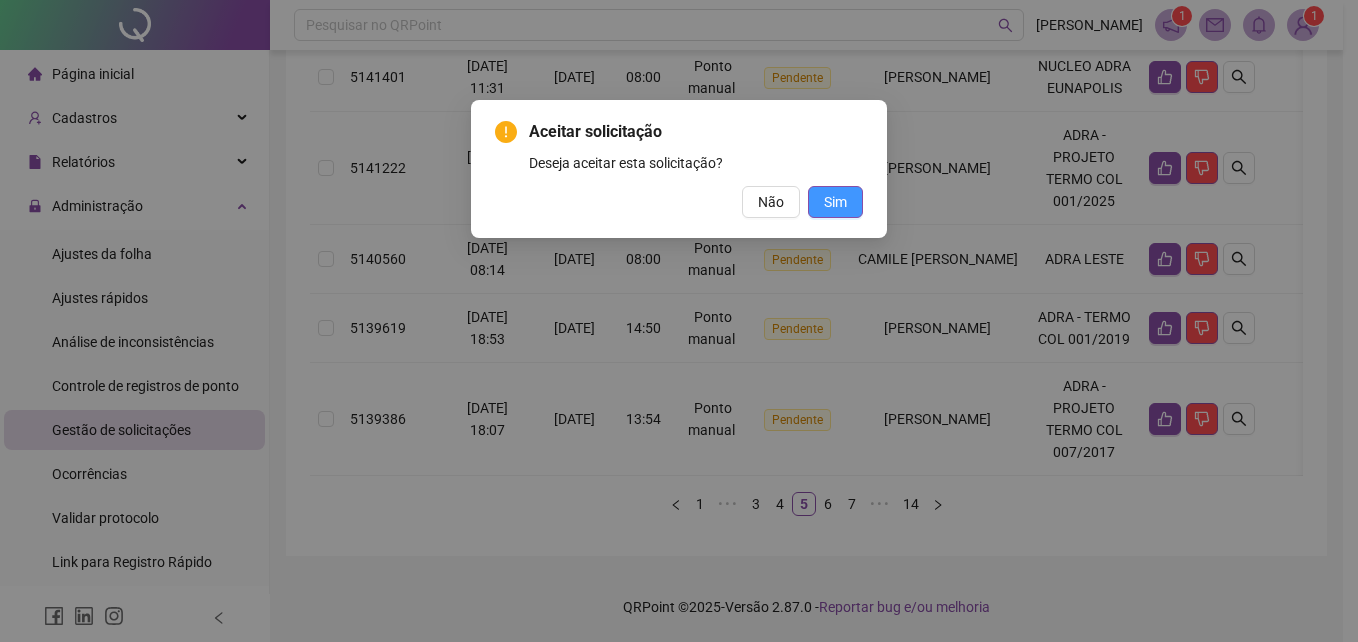 click on "Sim" at bounding box center (835, 202) 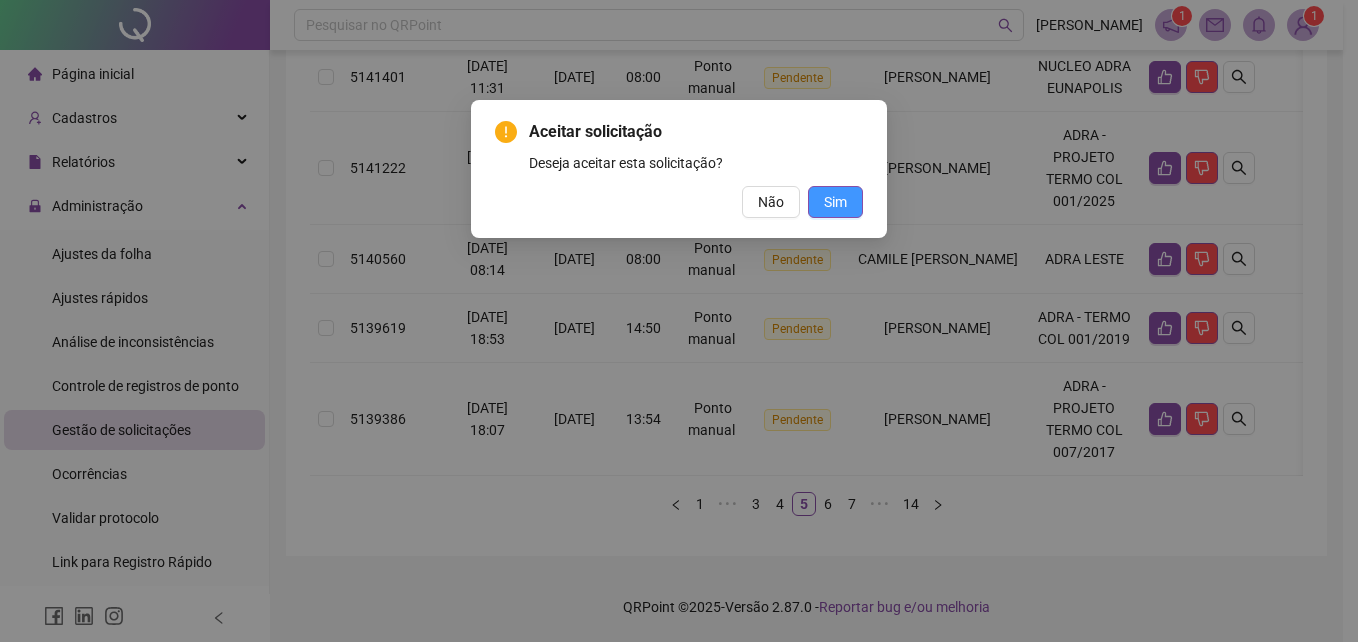 click on "Sim" at bounding box center (835, 202) 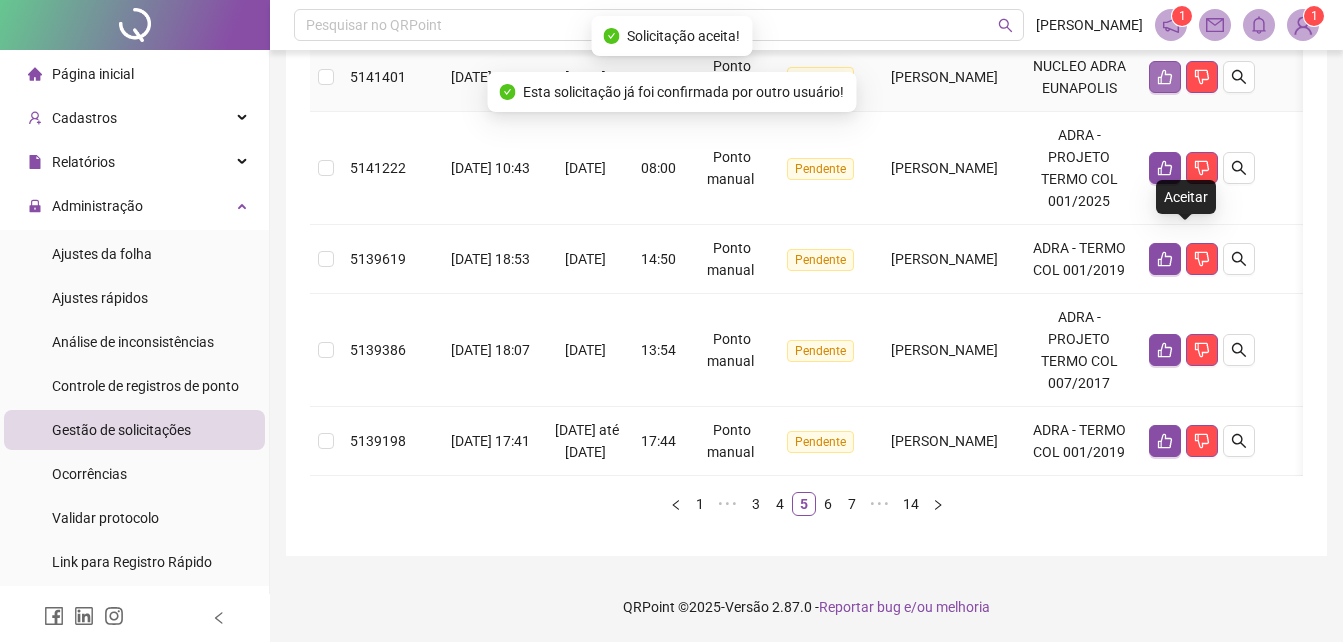click 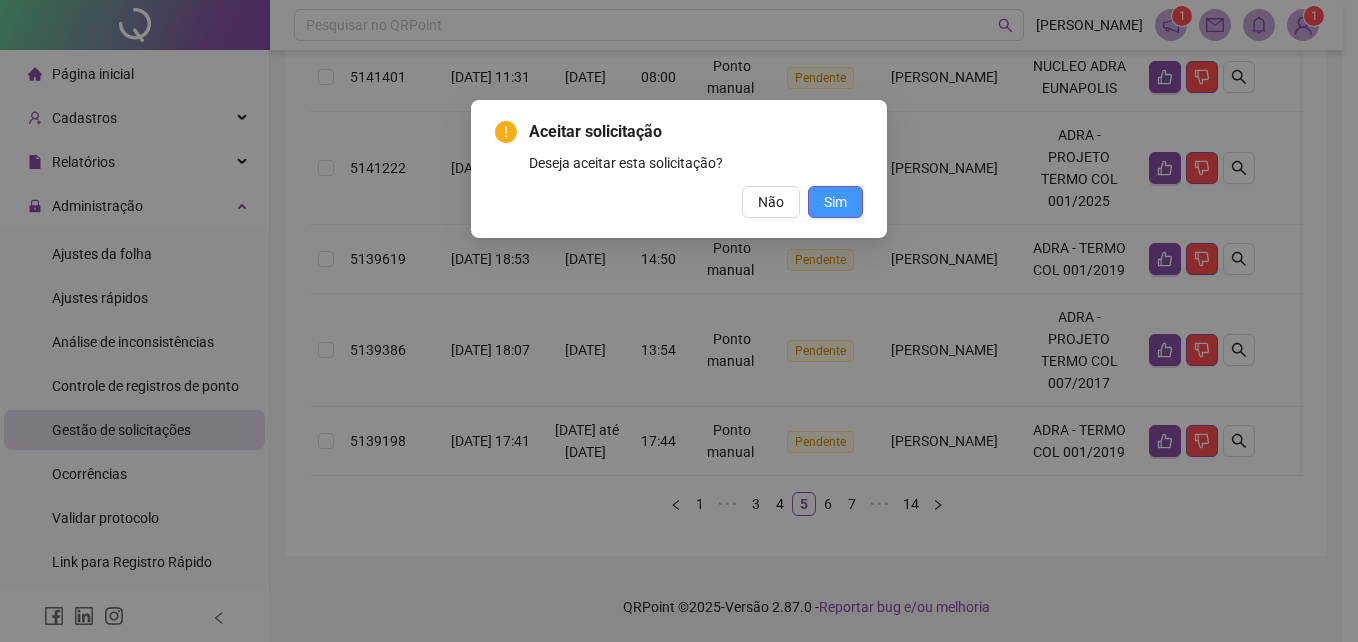 click on "Sim" at bounding box center [835, 202] 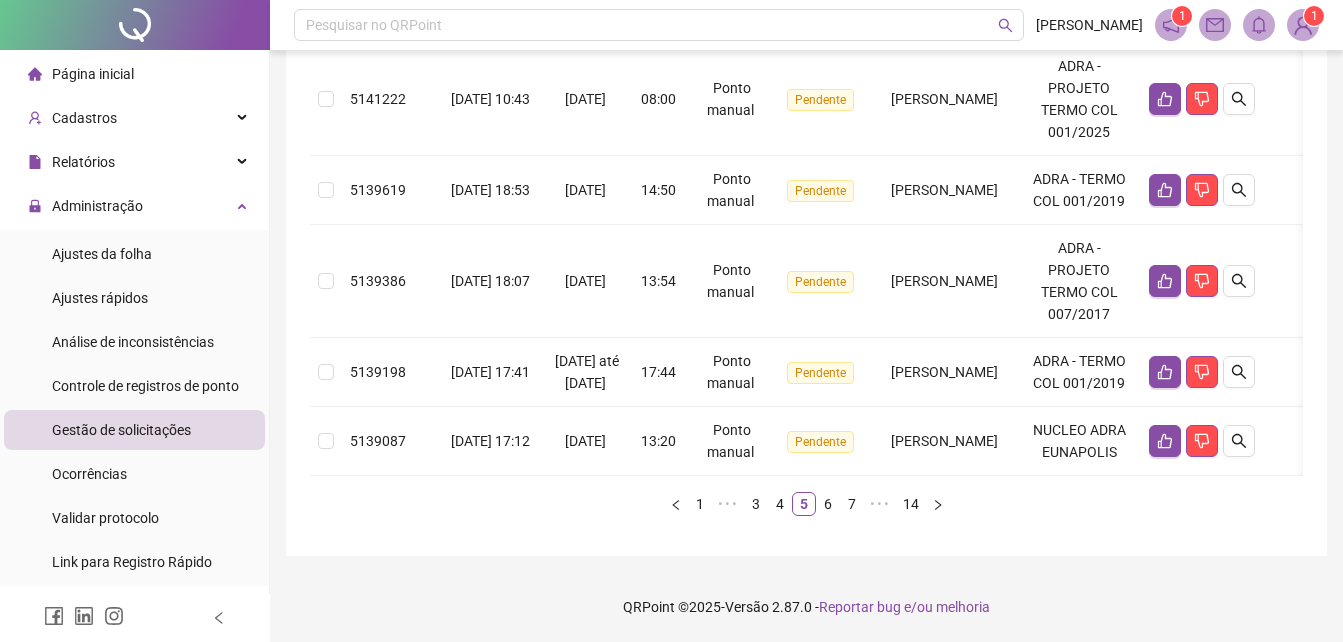 scroll, scrollTop: 1414, scrollLeft: 0, axis: vertical 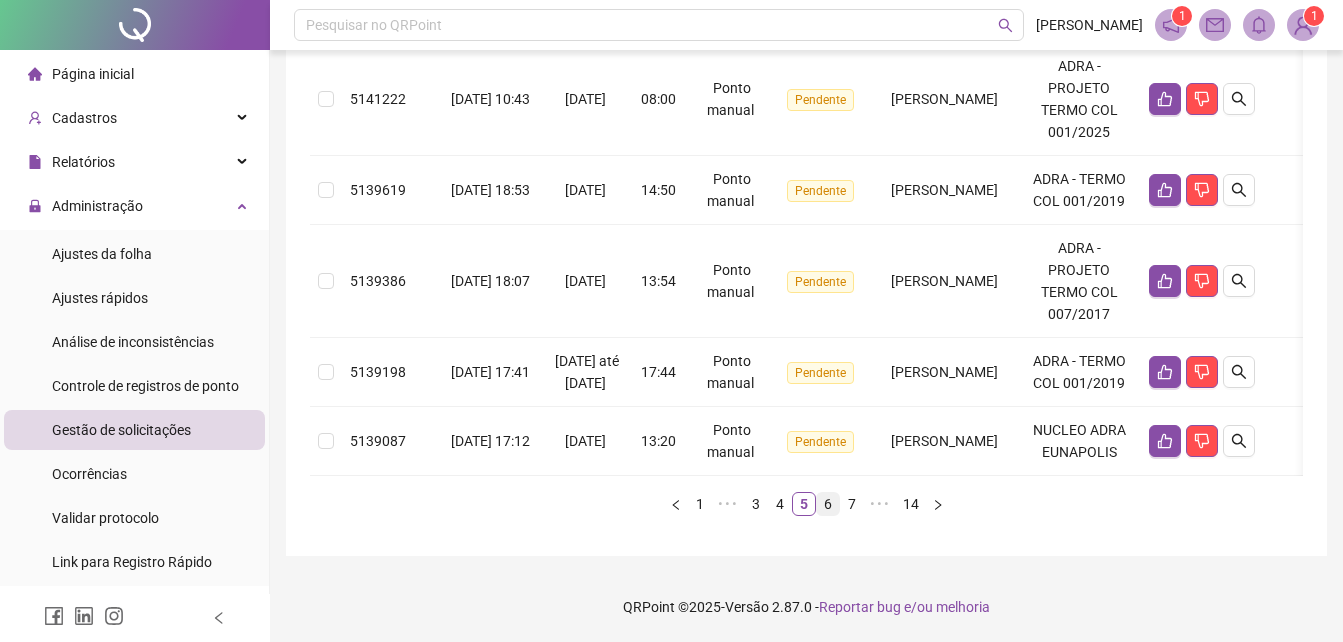 click on "6" at bounding box center (828, 504) 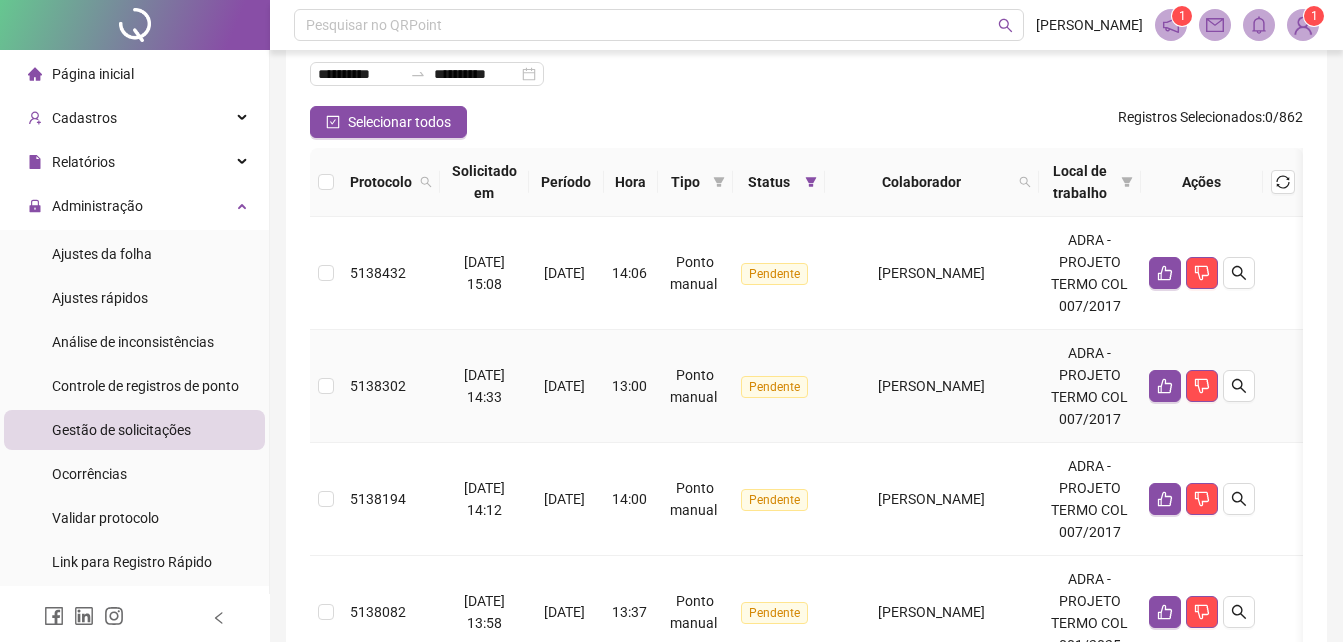 scroll, scrollTop: 426, scrollLeft: 0, axis: vertical 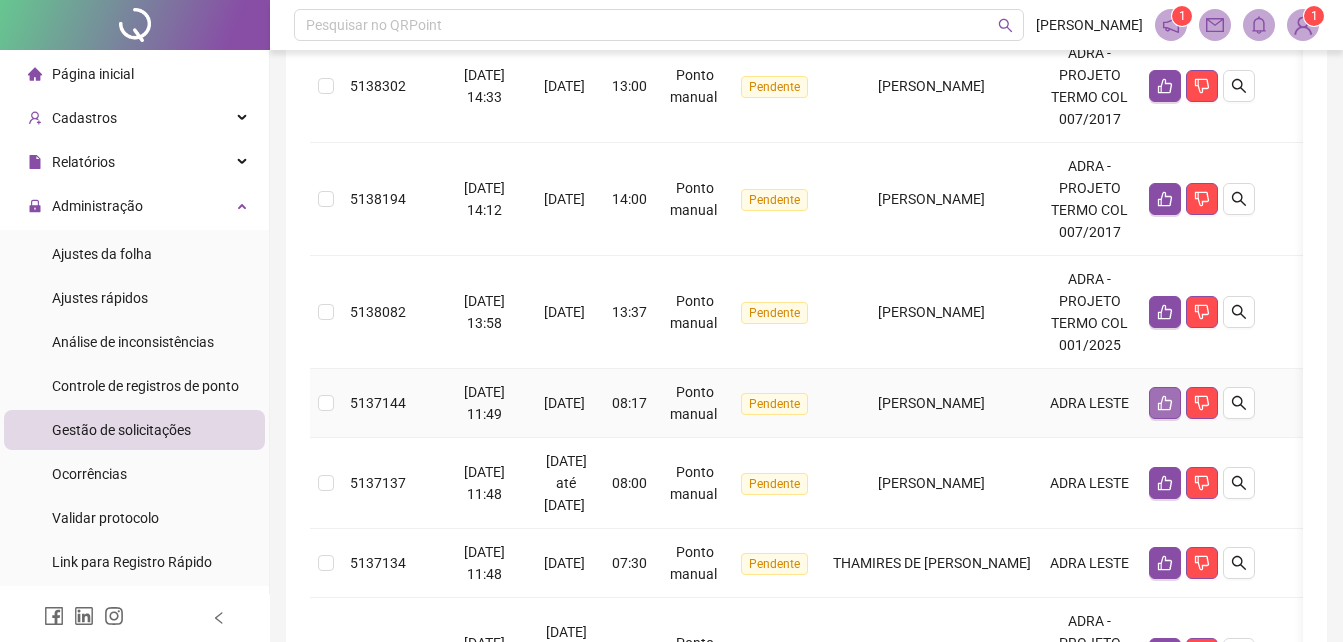click at bounding box center (1165, 403) 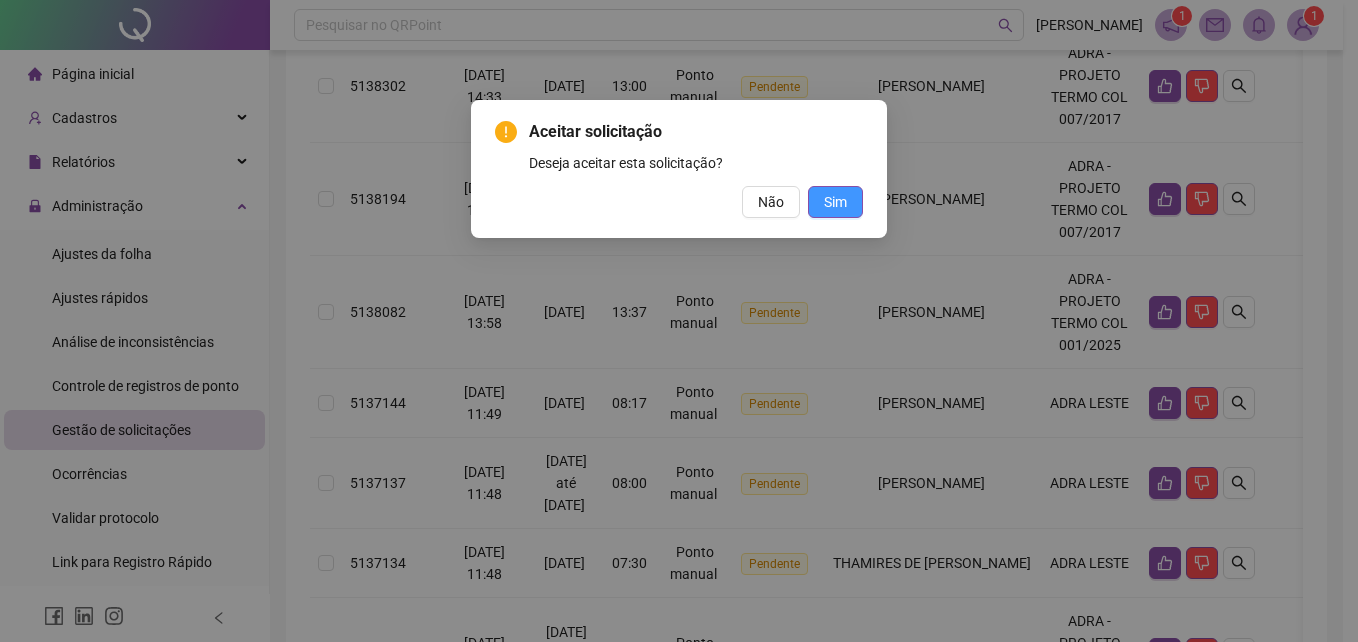 click on "Sim" at bounding box center [835, 202] 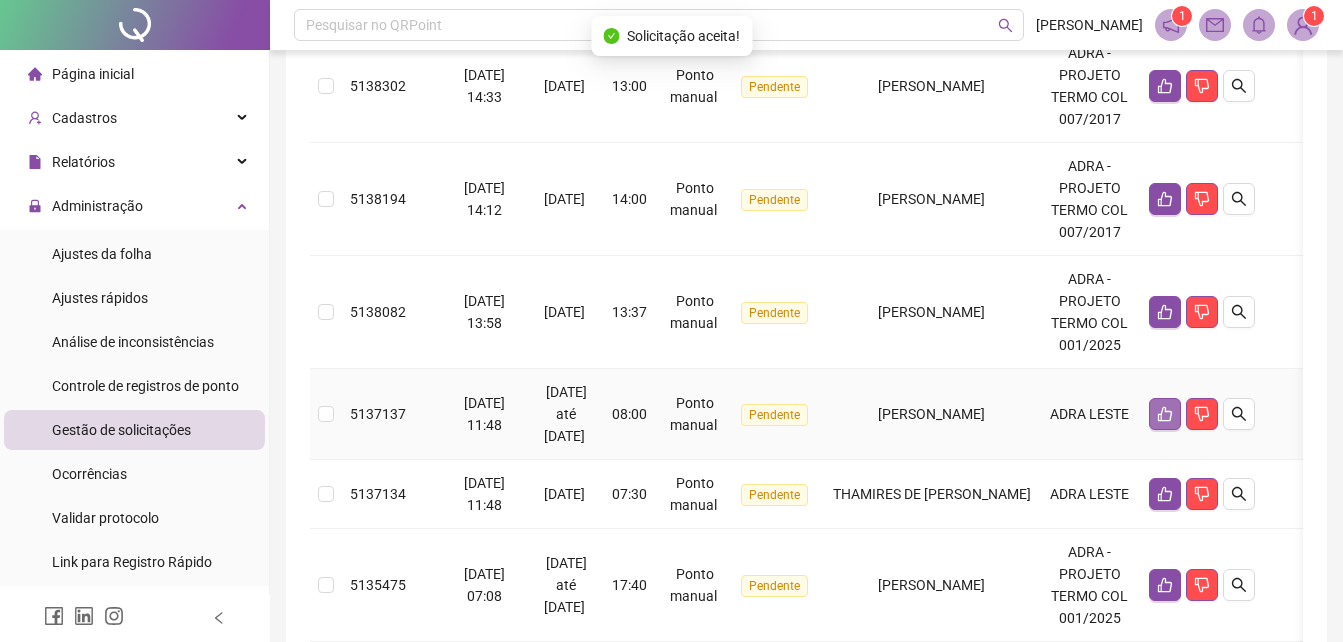 click at bounding box center (1165, 414) 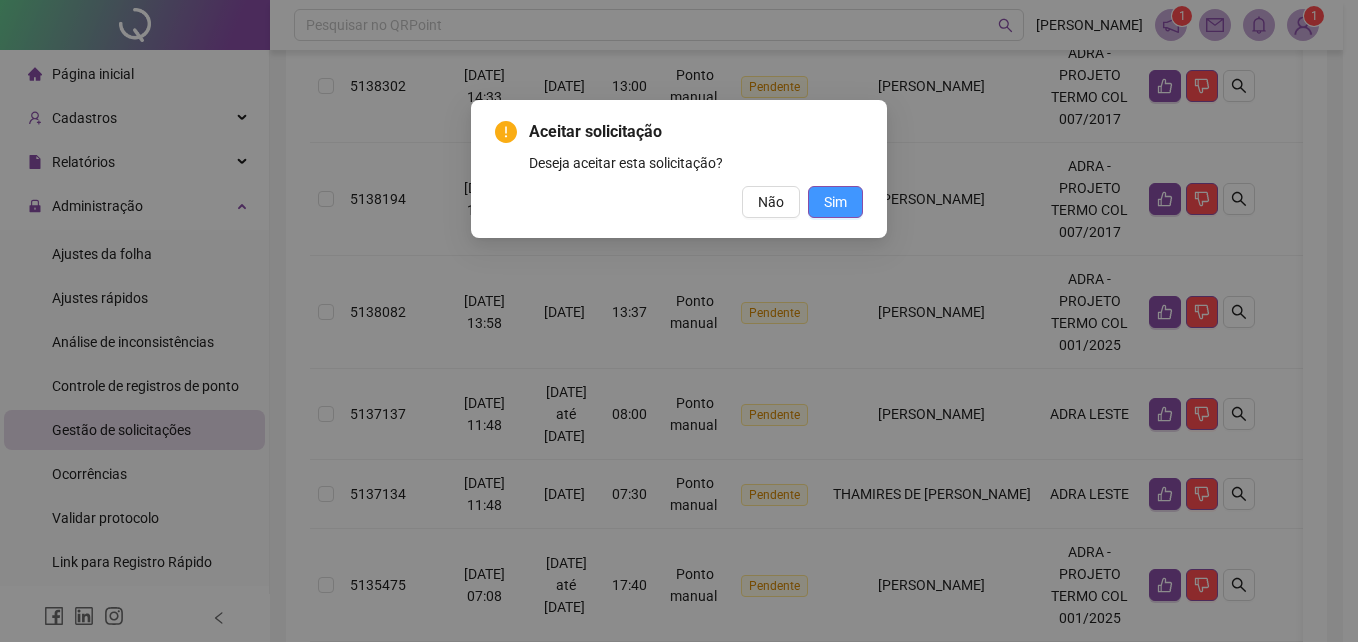 click on "Sim" at bounding box center (835, 202) 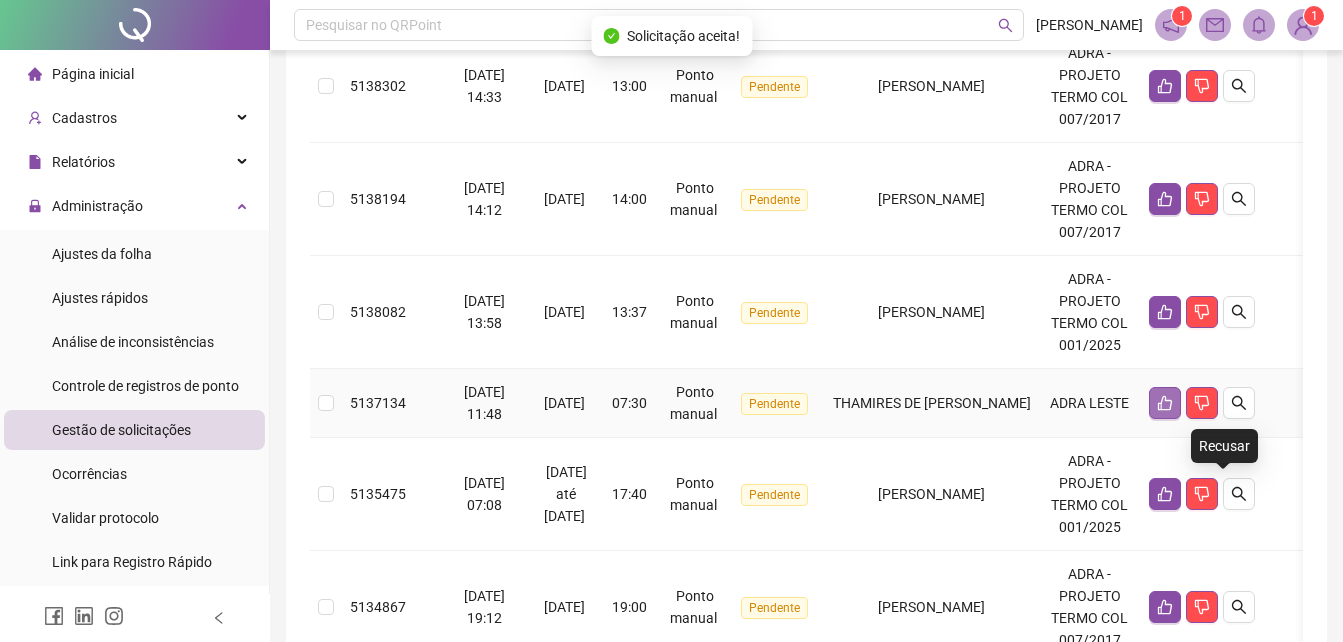 click 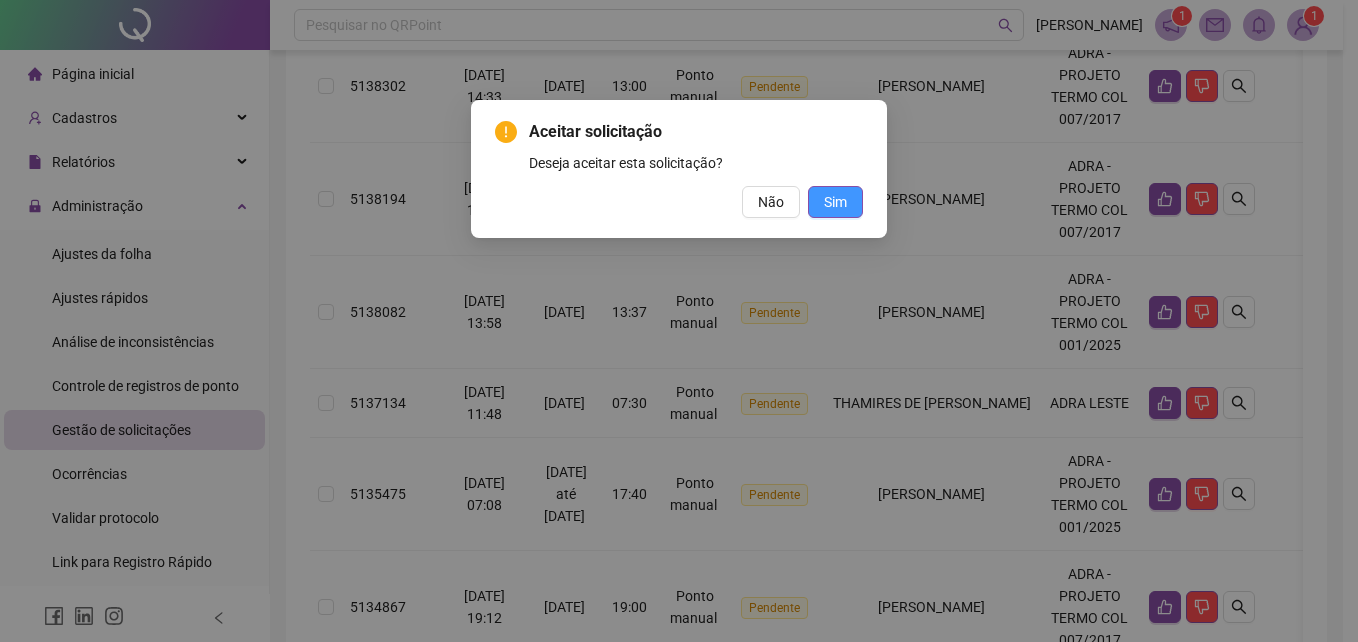click on "Sim" at bounding box center (835, 202) 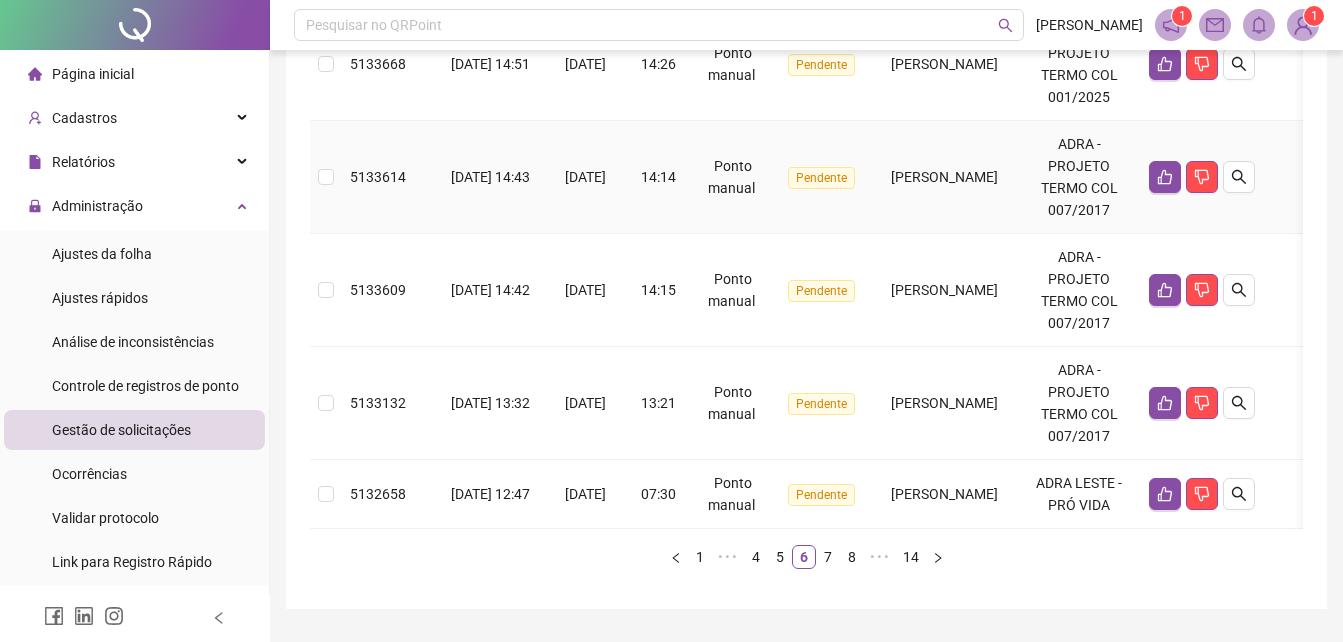 scroll, scrollTop: 1458, scrollLeft: 0, axis: vertical 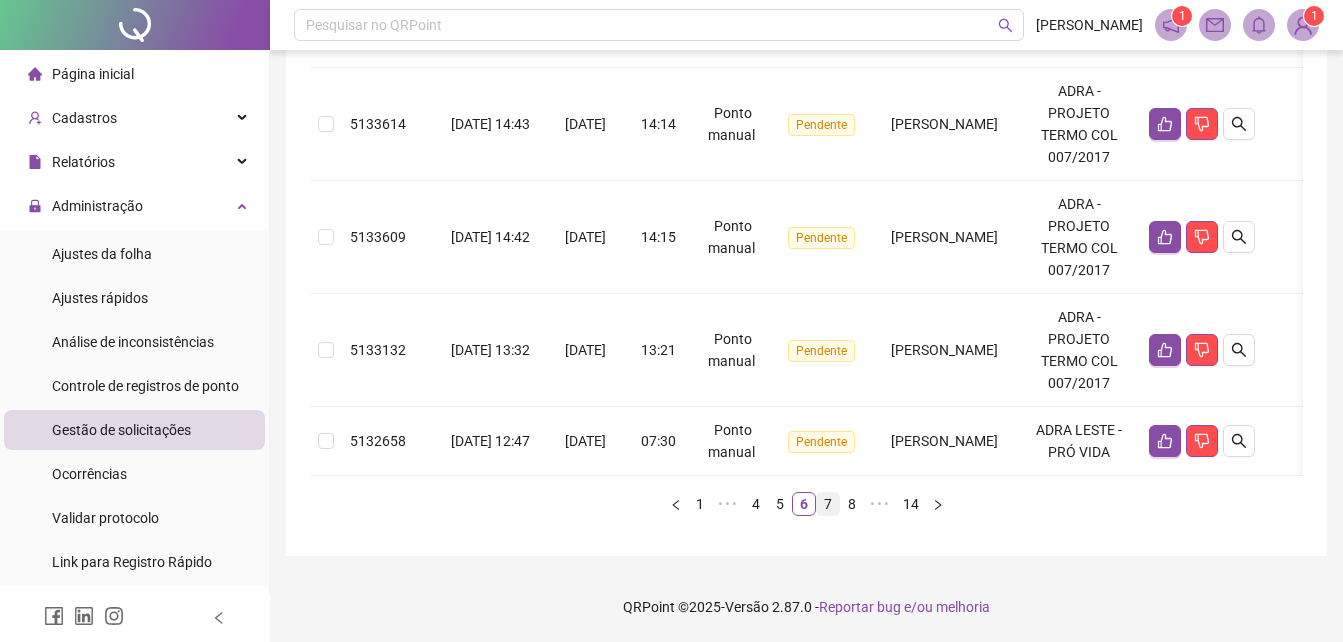 click on "7" at bounding box center (828, 504) 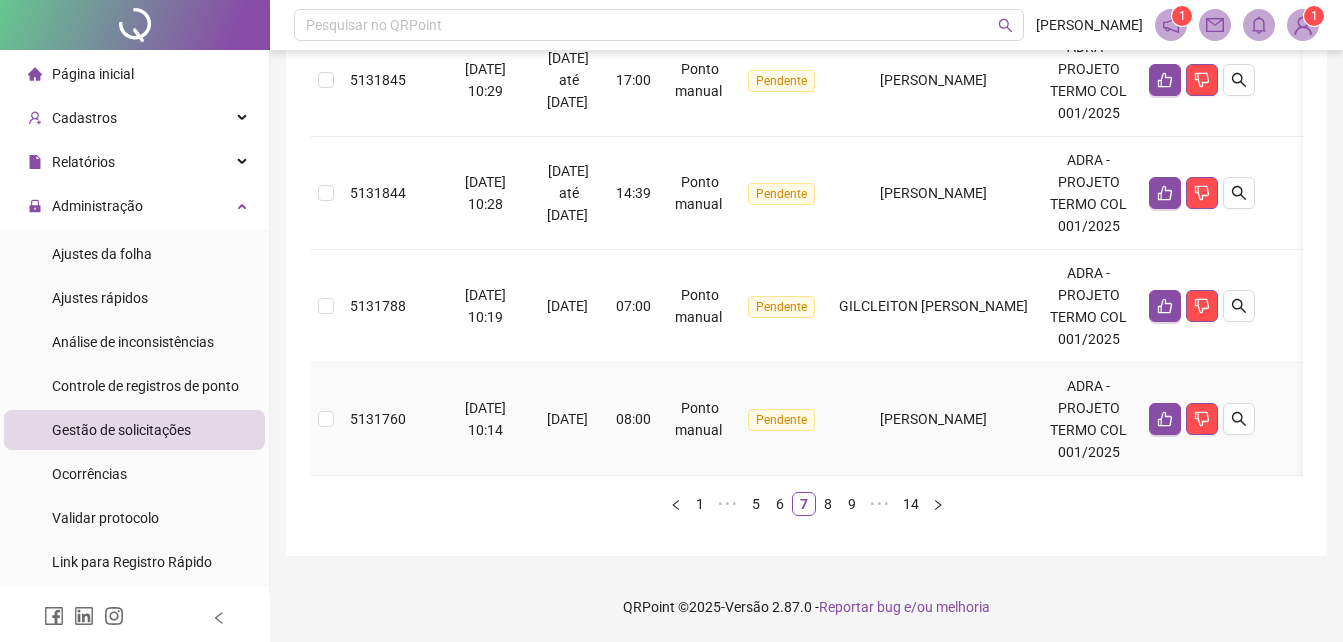 scroll, scrollTop: 1358, scrollLeft: 0, axis: vertical 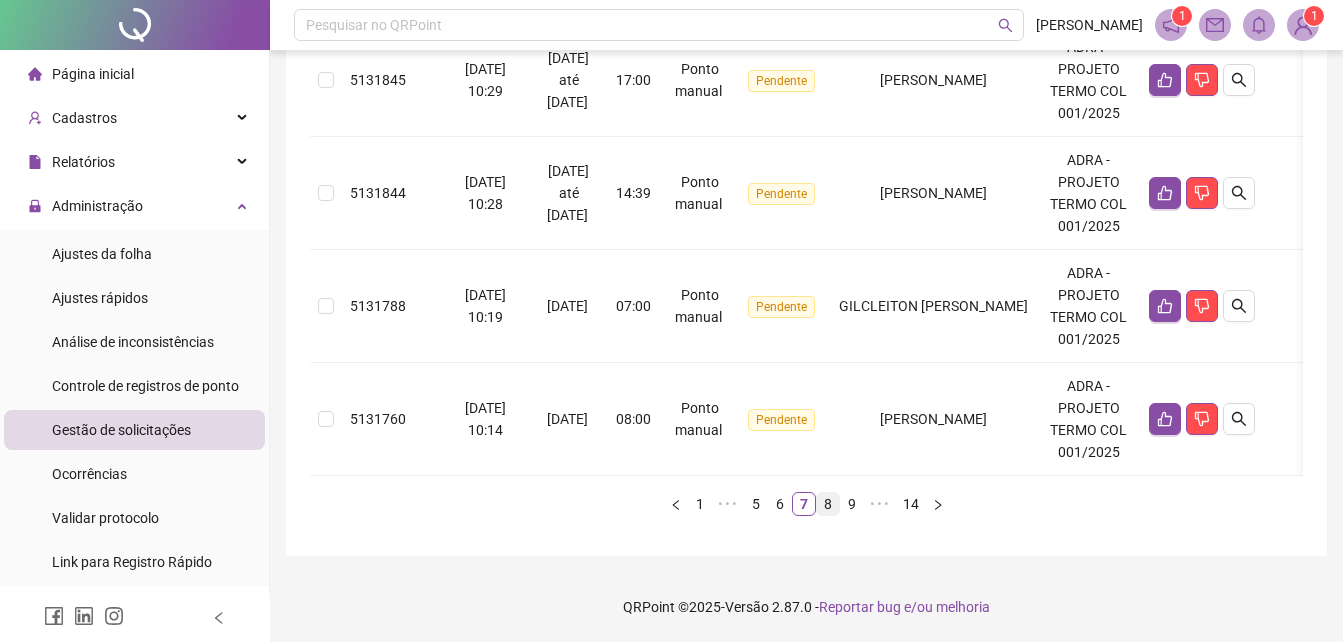 click on "8" at bounding box center [828, 504] 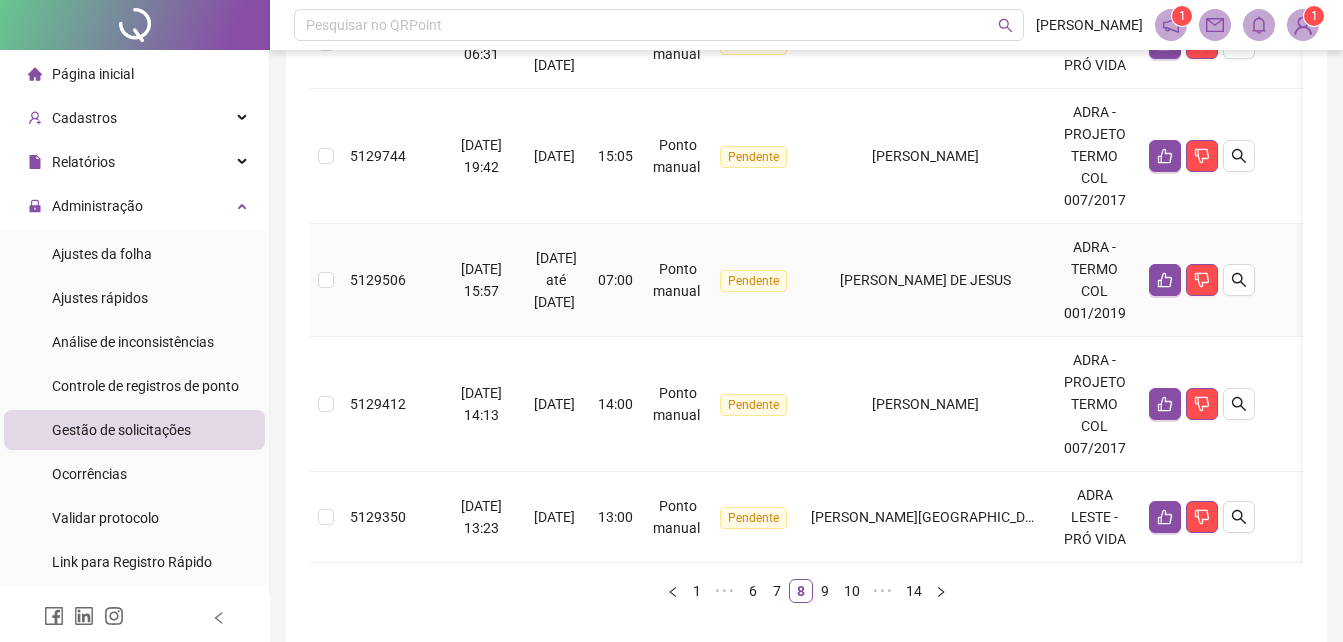 scroll, scrollTop: 1260, scrollLeft: 0, axis: vertical 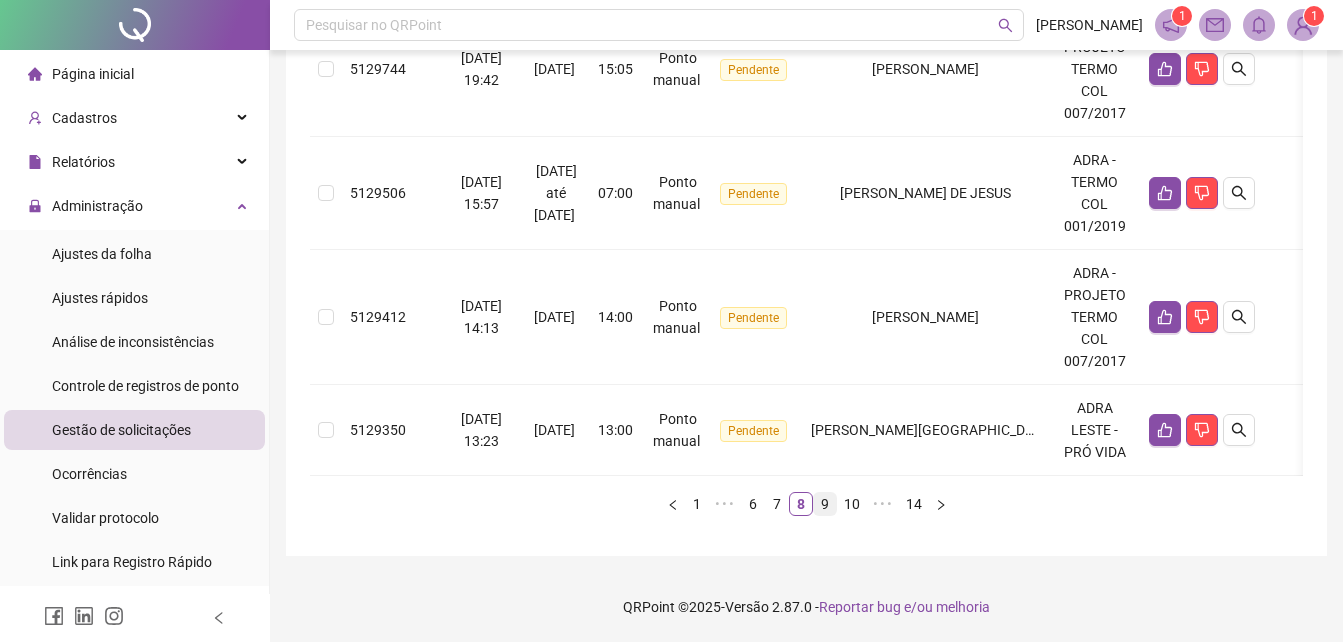click on "9" at bounding box center (825, 504) 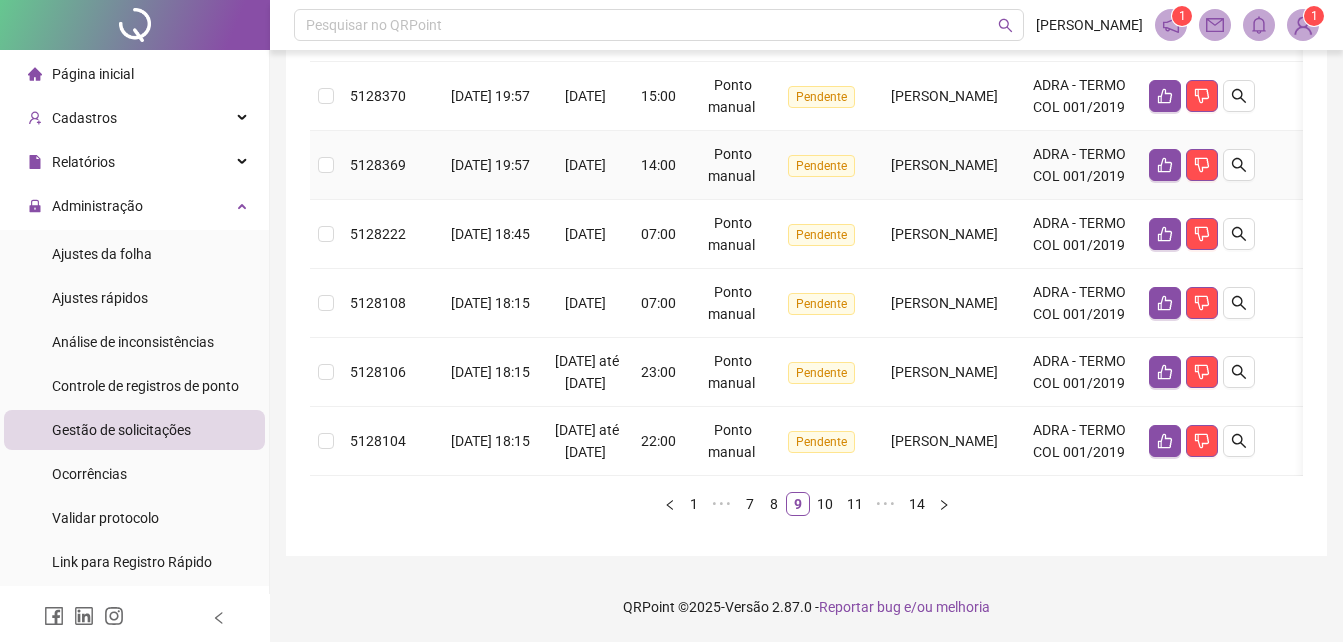 scroll, scrollTop: 1216, scrollLeft: 0, axis: vertical 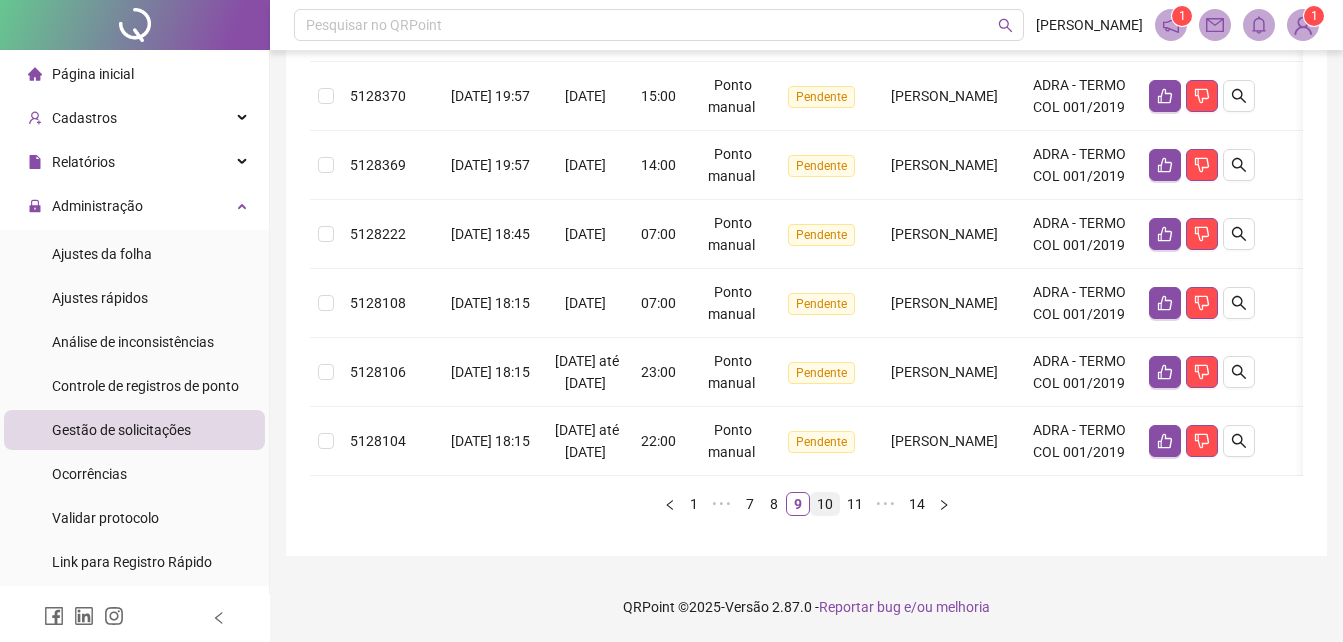click on "10" at bounding box center (825, 504) 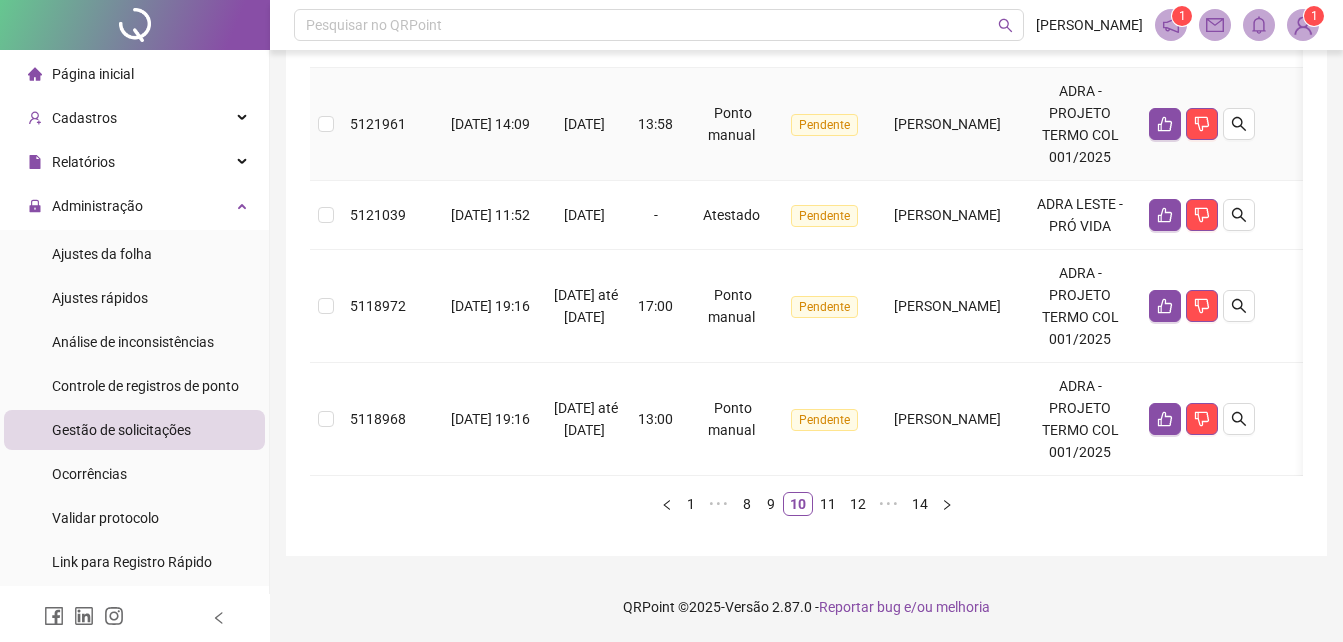 scroll, scrollTop: 1458, scrollLeft: 0, axis: vertical 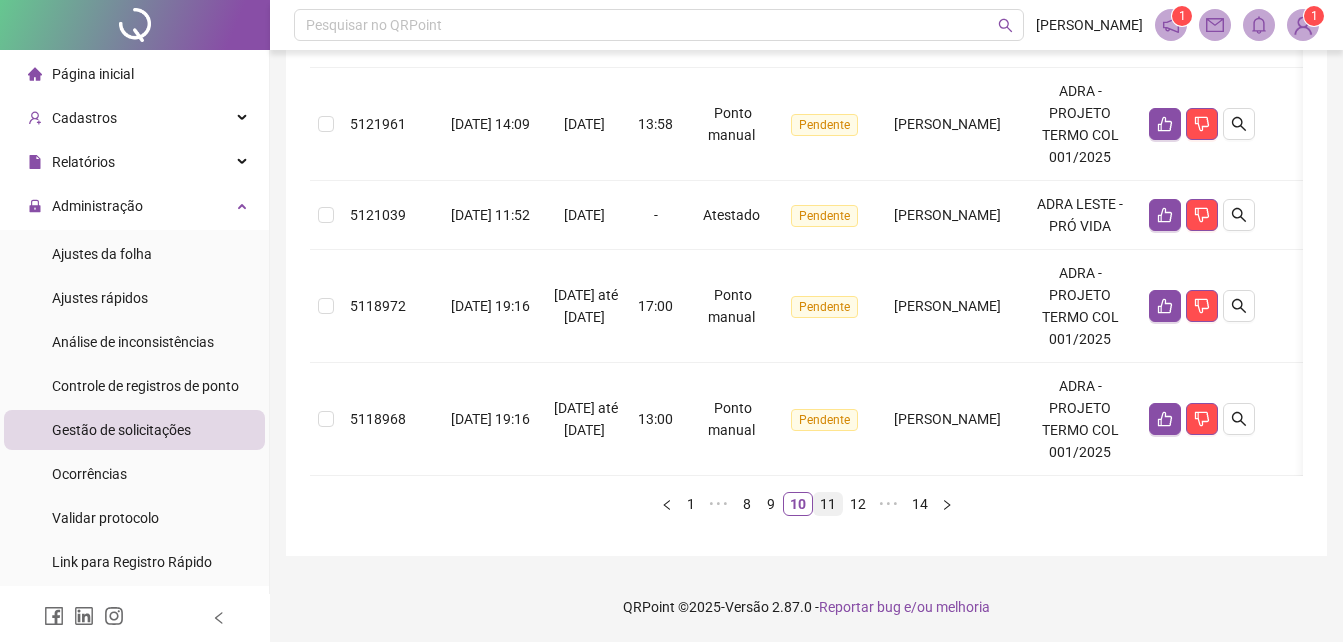 click on "11" at bounding box center [828, 504] 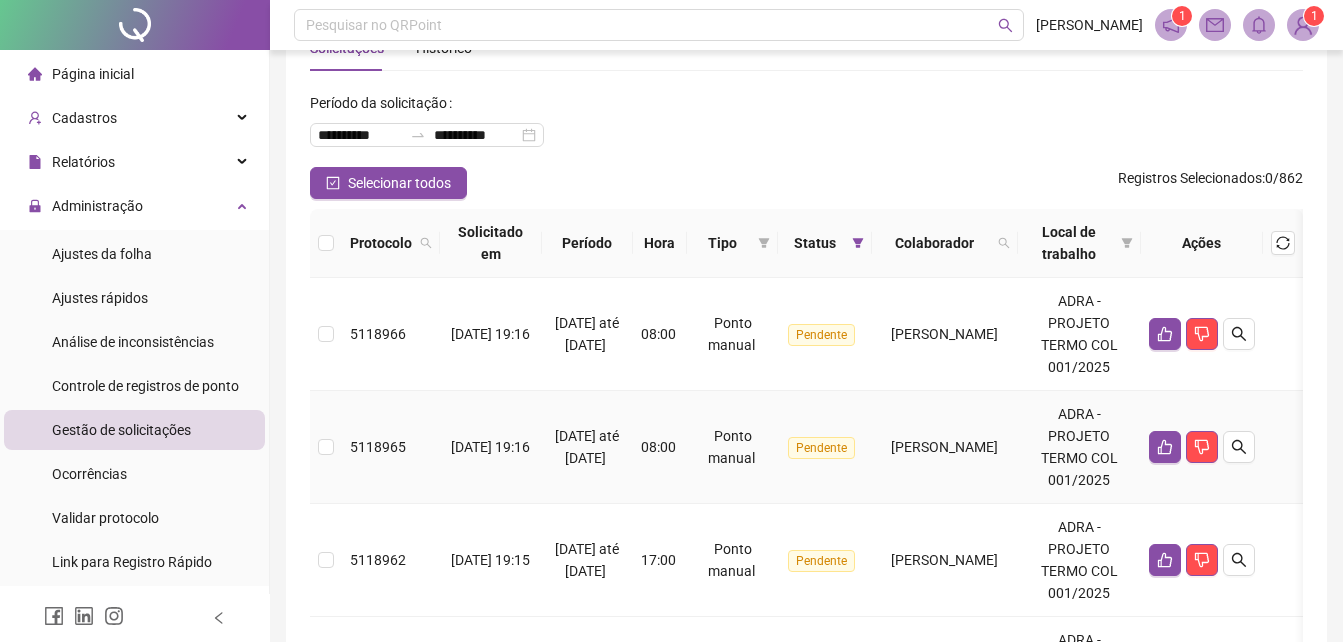 scroll, scrollTop: 100, scrollLeft: 0, axis: vertical 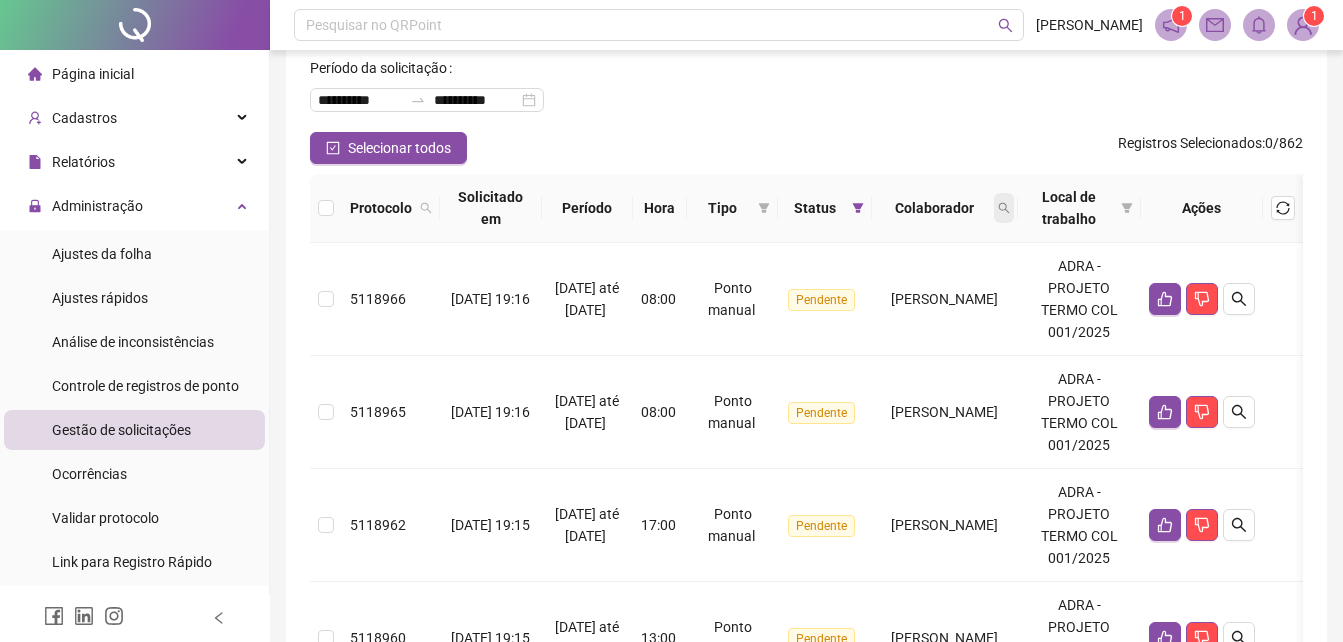 click at bounding box center [1004, 208] 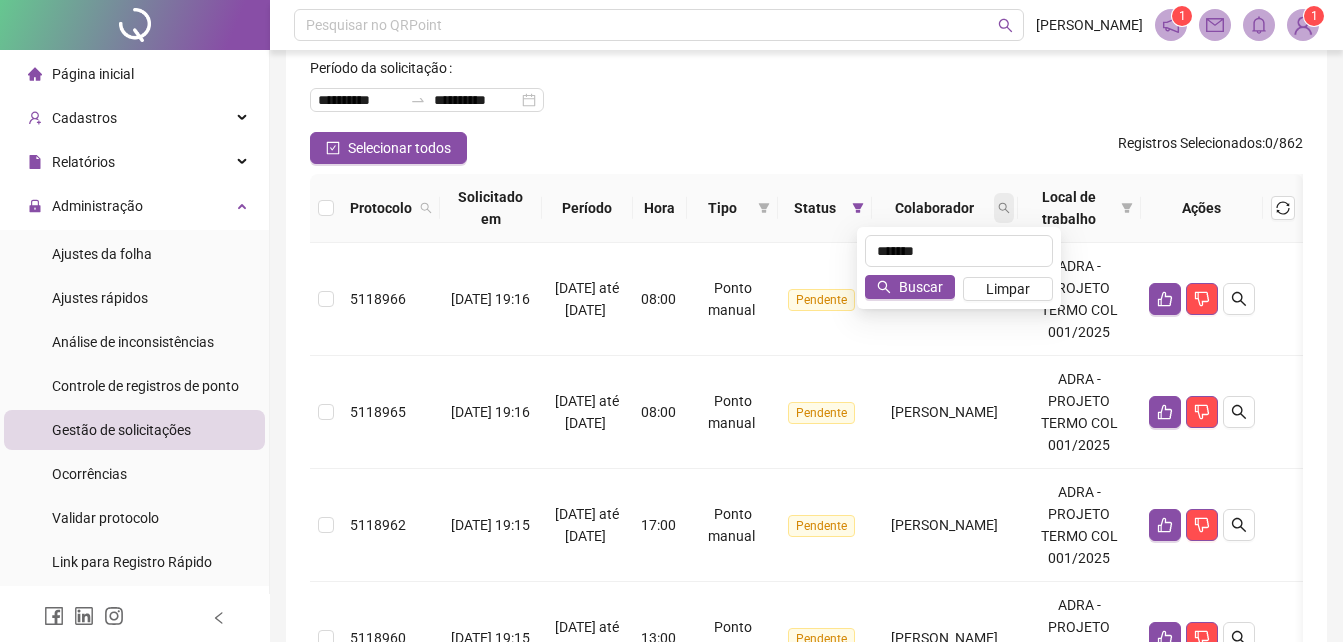 type on "*******" 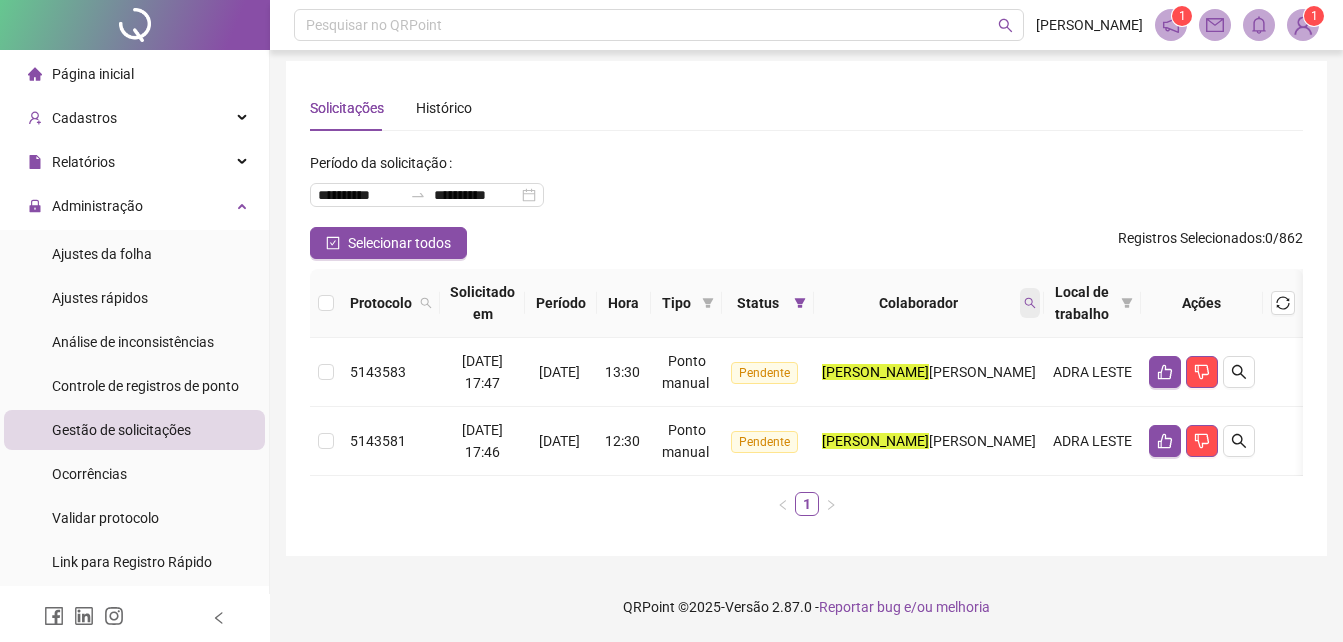 scroll, scrollTop: 20, scrollLeft: 0, axis: vertical 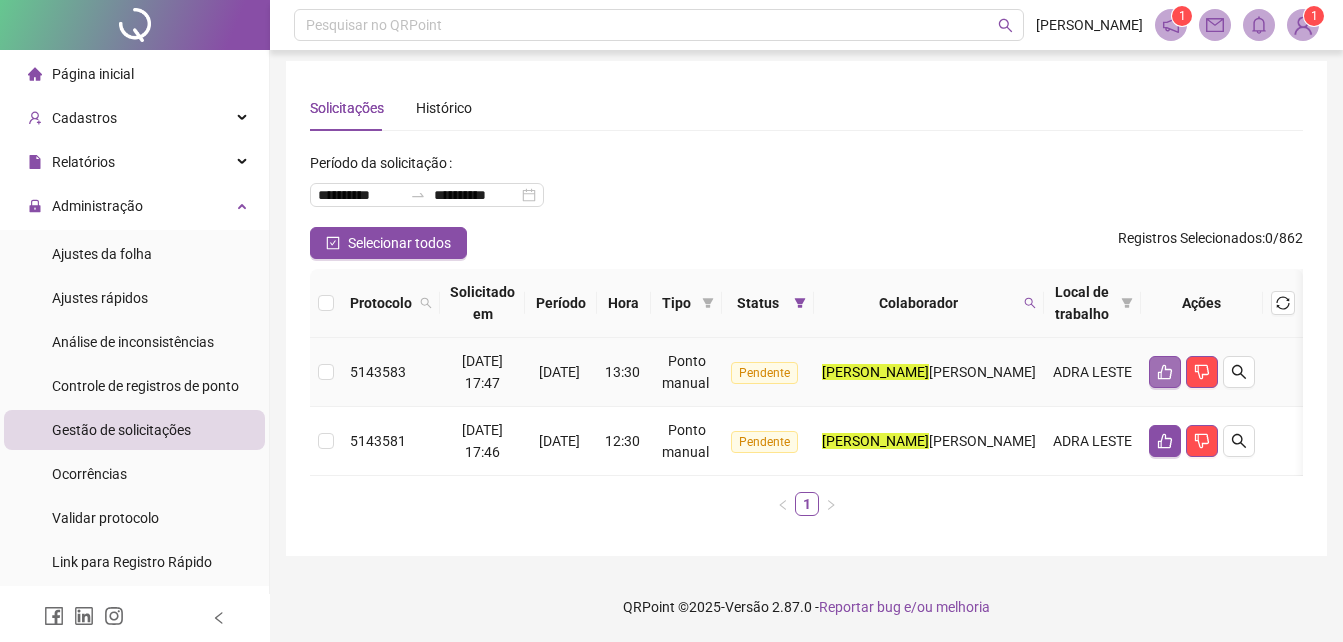 click 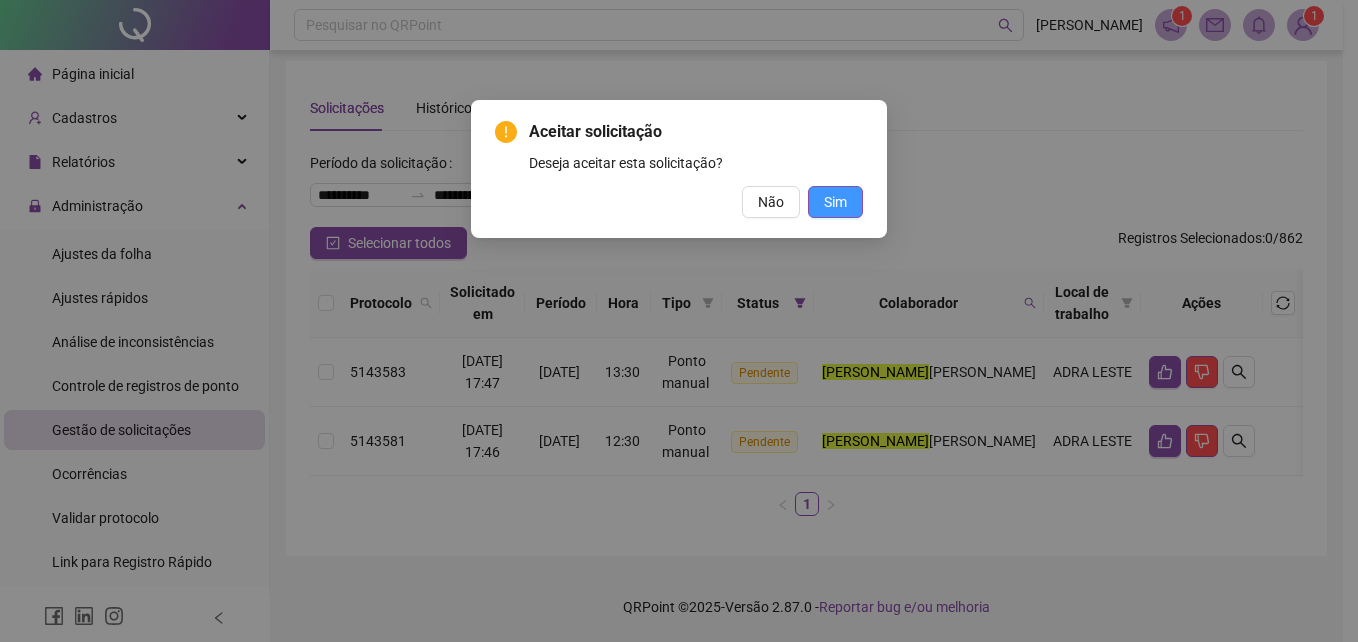 click on "Sim" at bounding box center [835, 202] 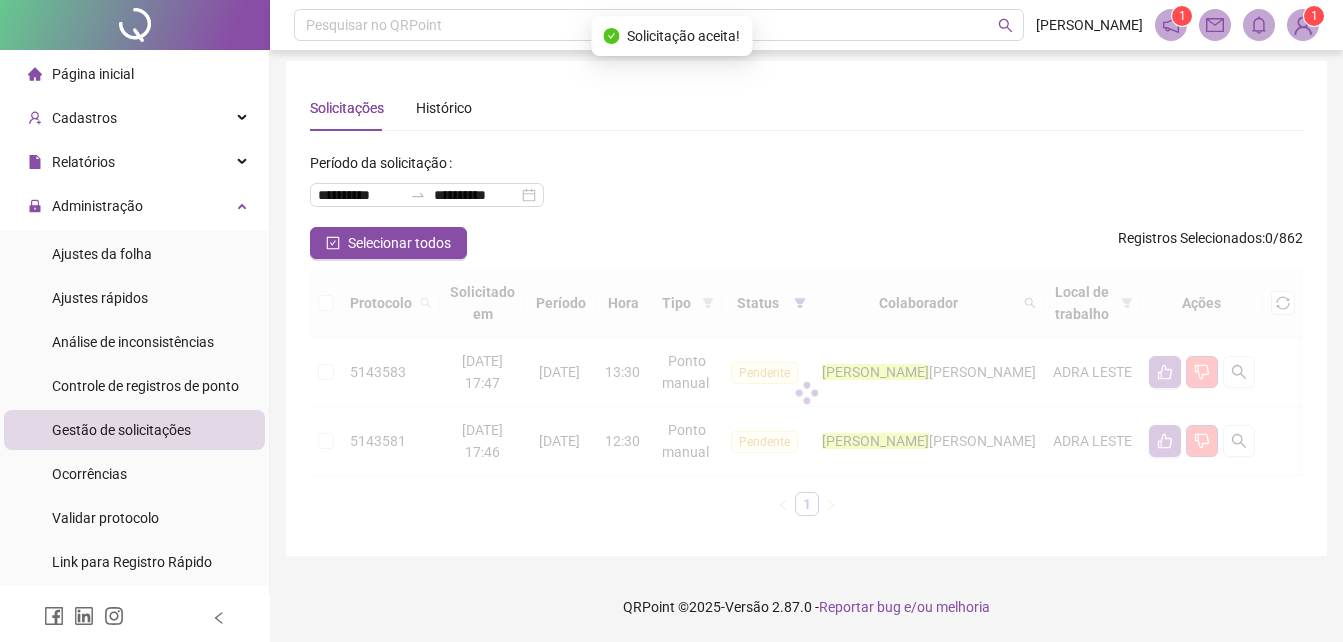 scroll, scrollTop: 0, scrollLeft: 0, axis: both 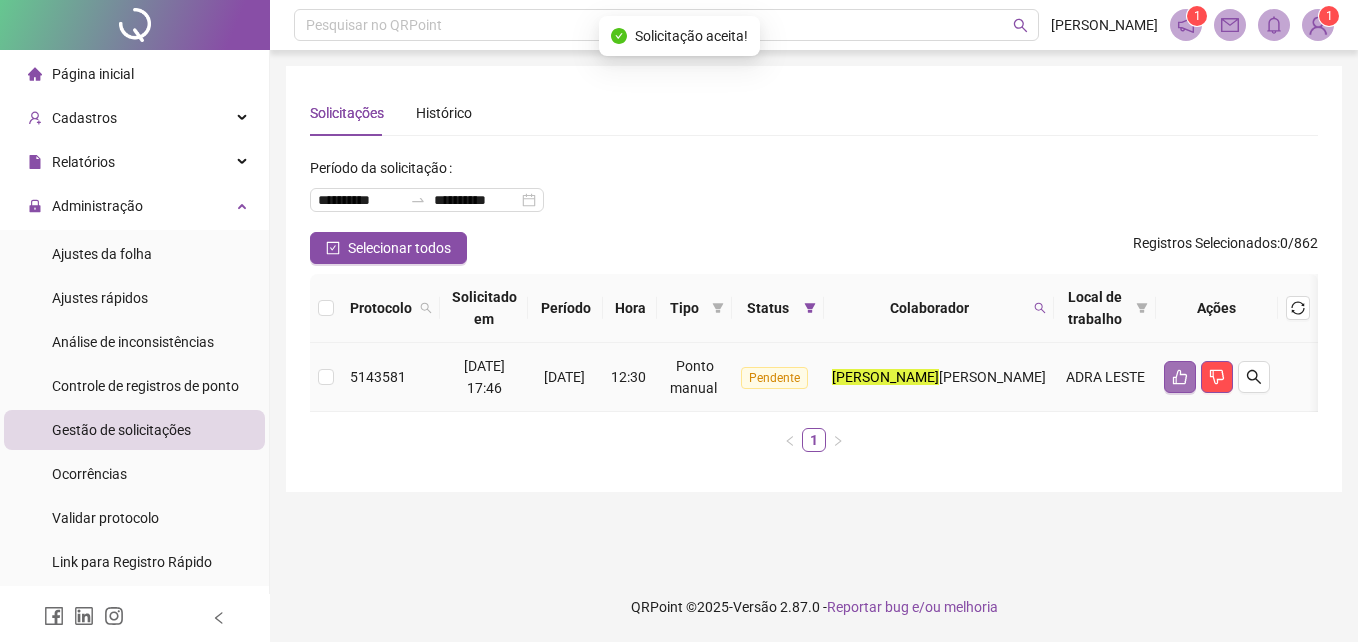 click 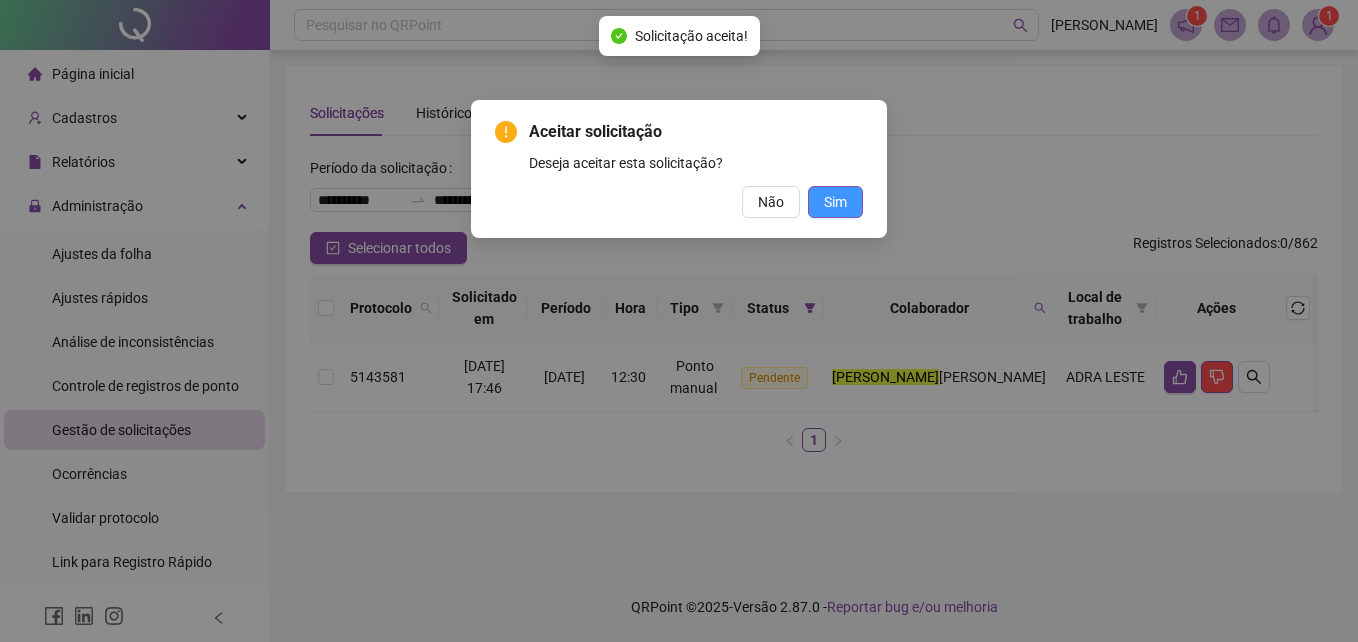 click on "Sim" at bounding box center (835, 202) 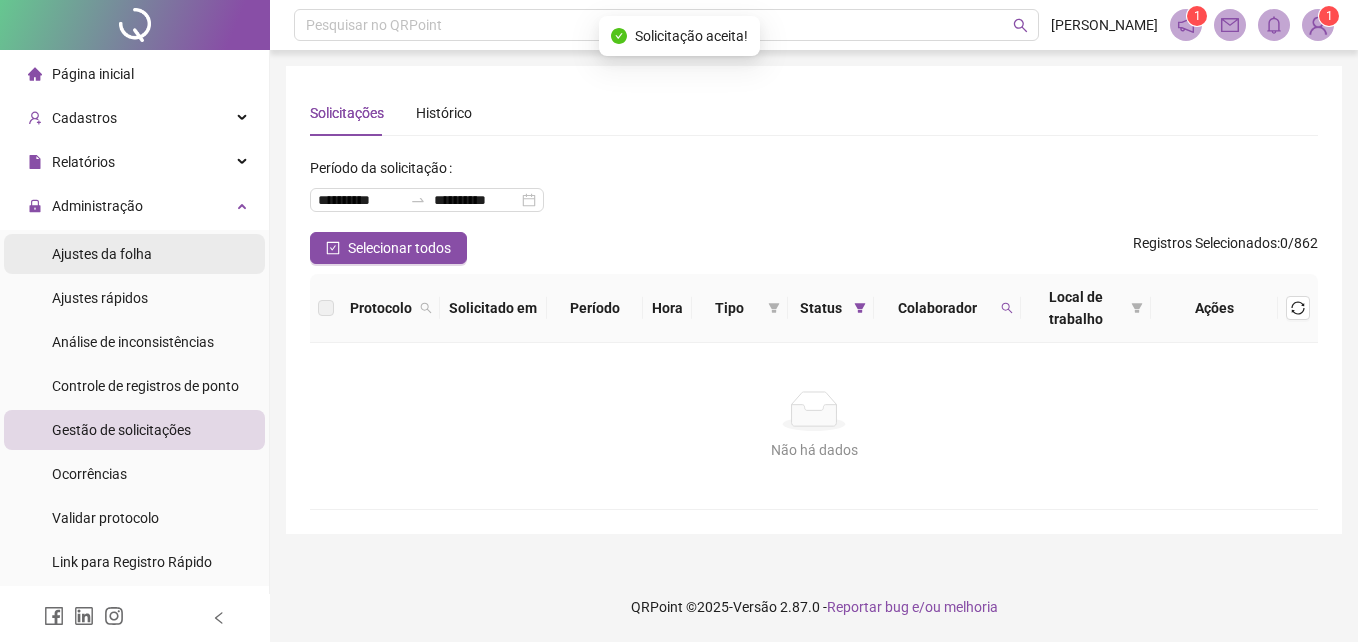 click on "Ajustes da folha" at bounding box center [102, 254] 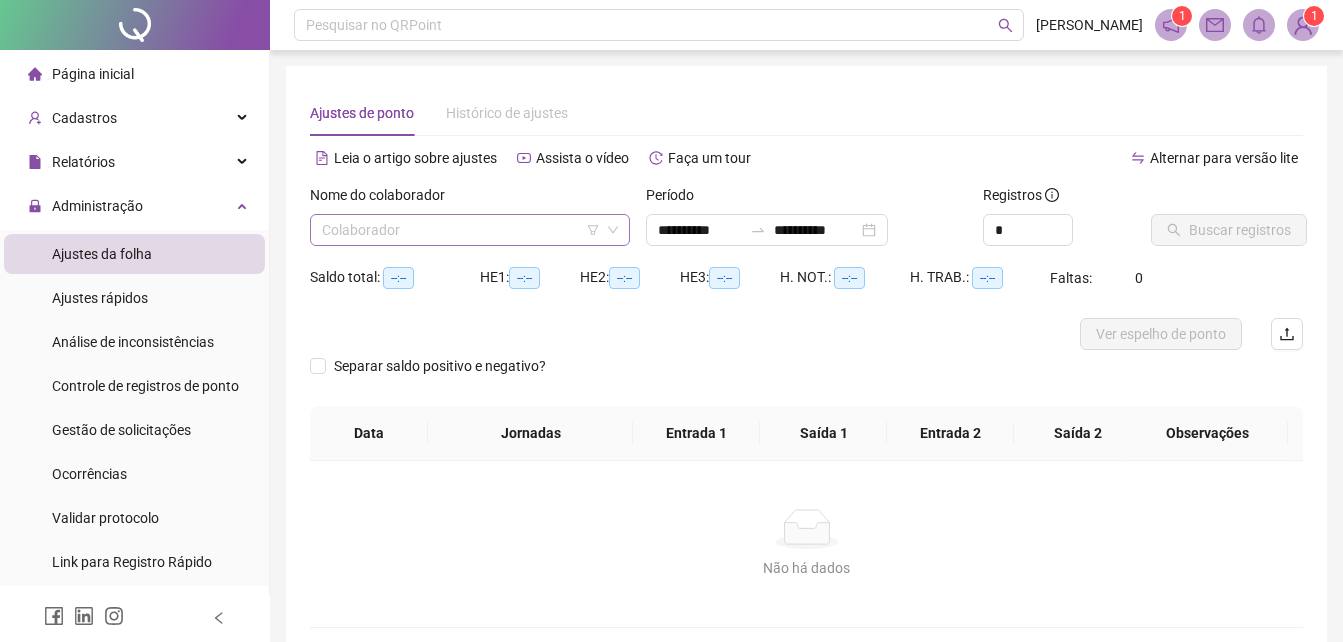 click at bounding box center (464, 230) 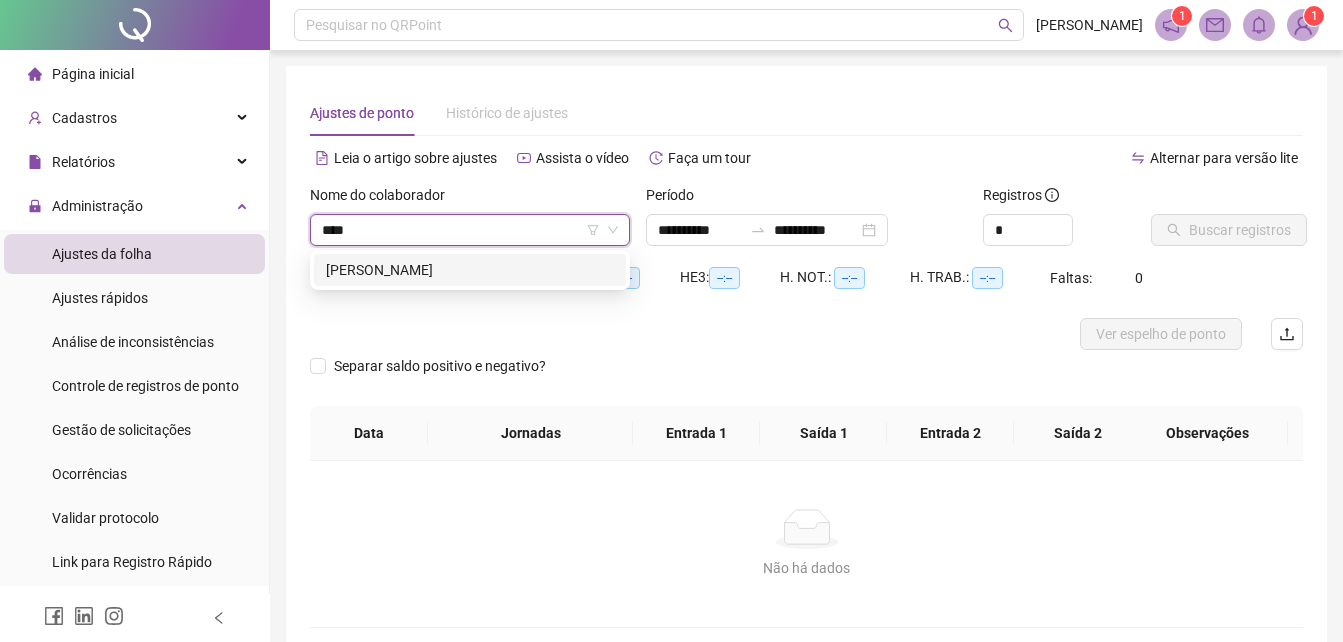 type on "*****" 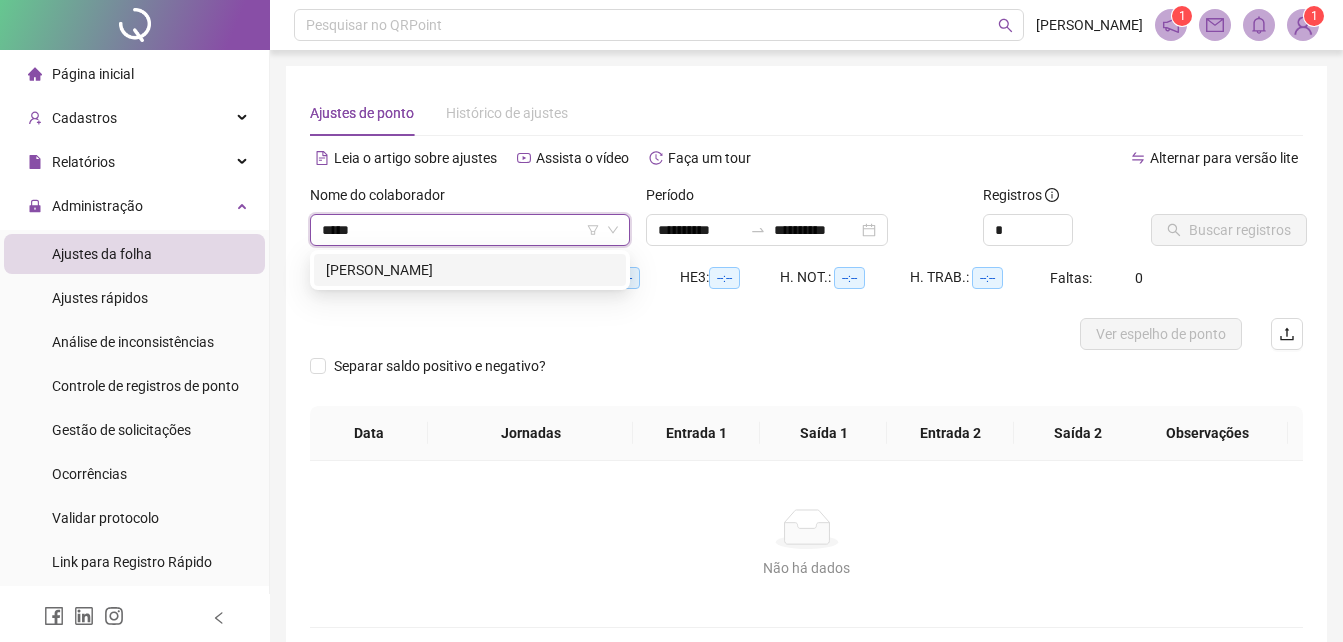 click on "[PERSON_NAME]" at bounding box center (470, 270) 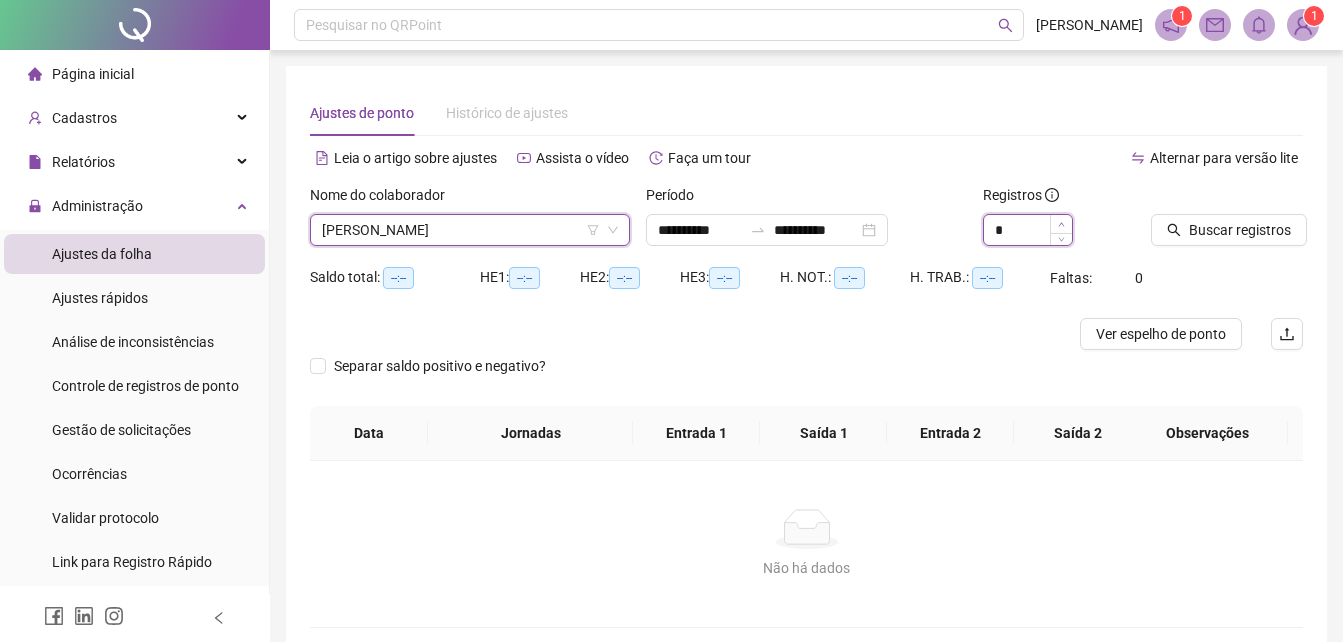 type on "*" 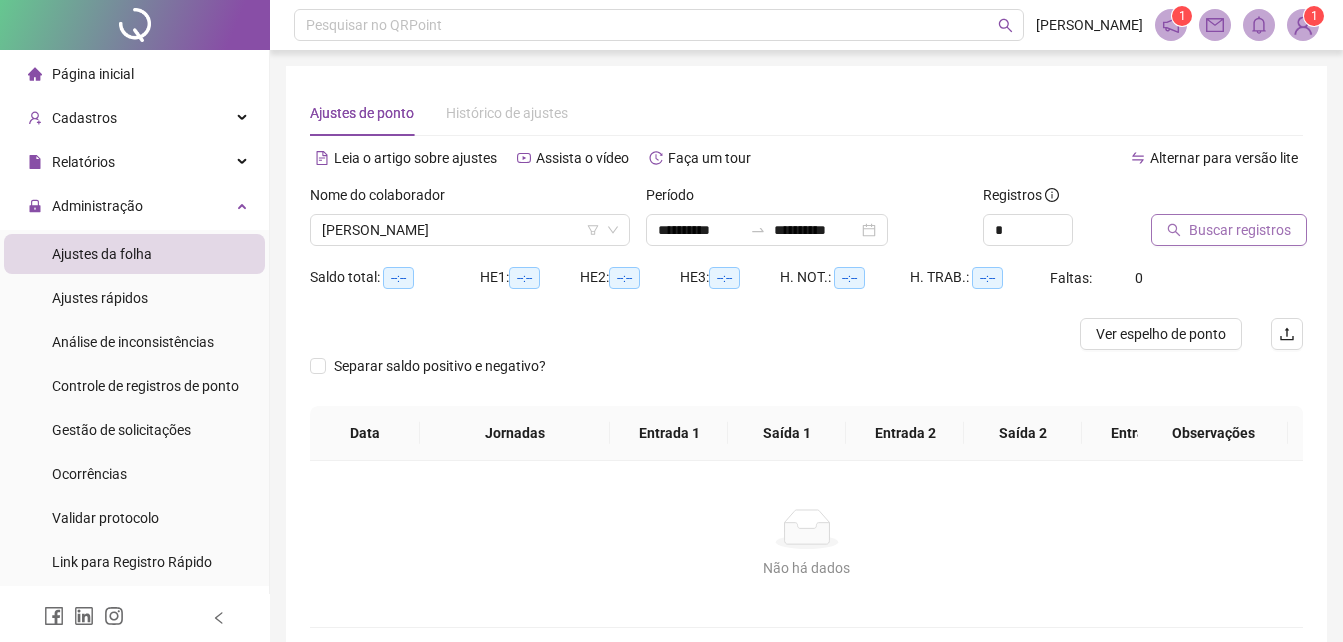 click on "Buscar registros" at bounding box center (1240, 230) 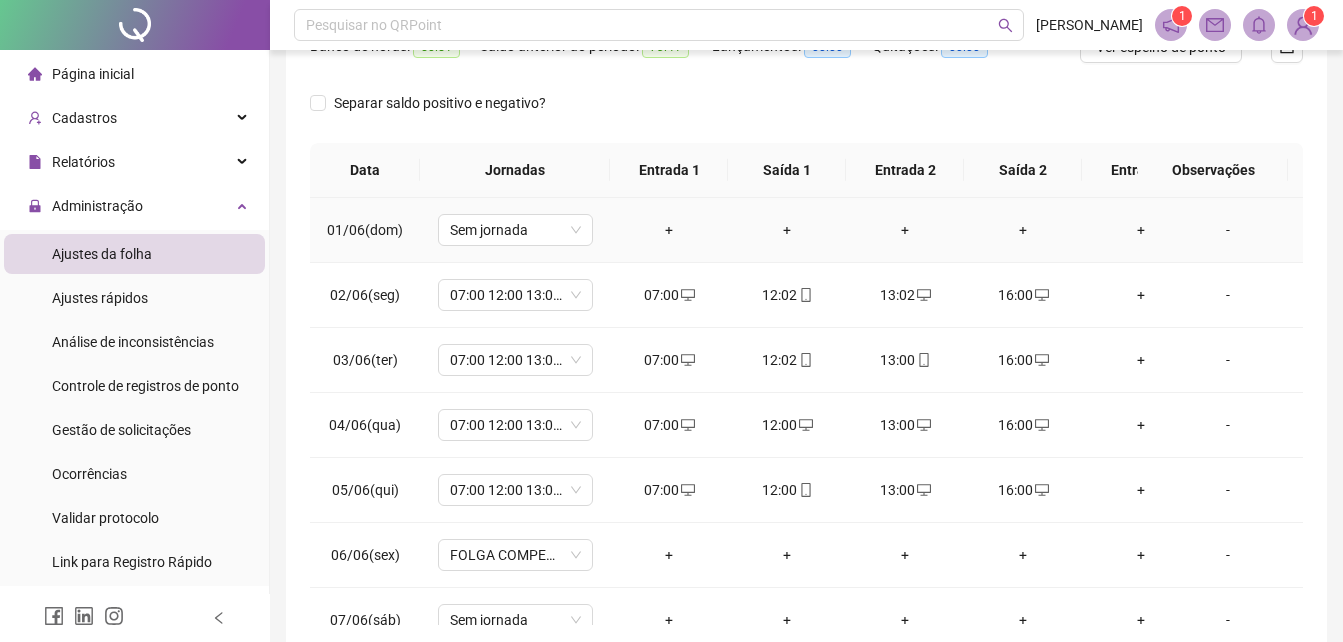 scroll, scrollTop: 380, scrollLeft: 0, axis: vertical 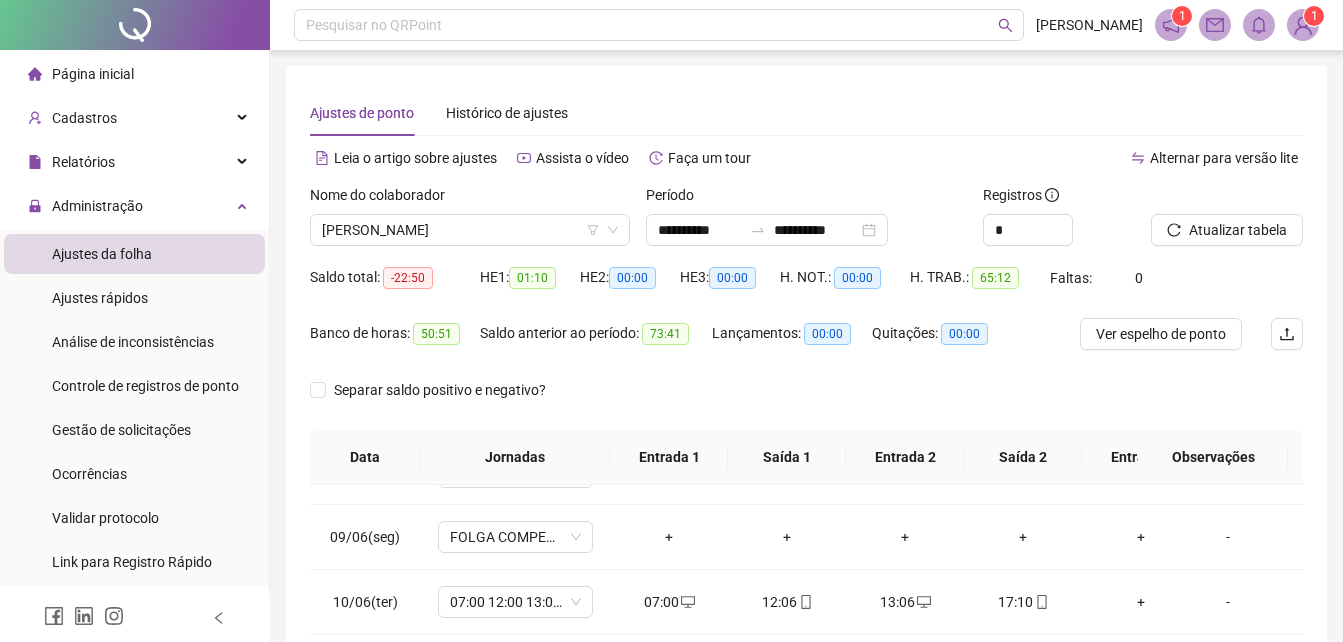 click on "50:51" at bounding box center [436, 334] 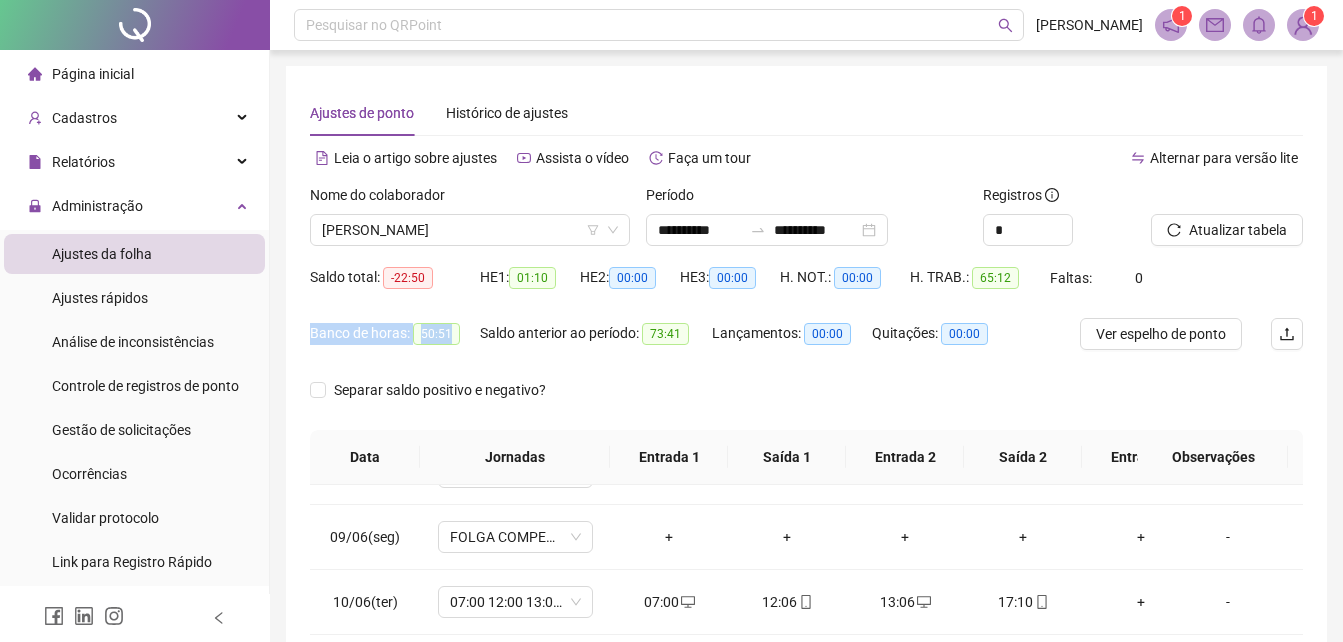 click on "50:51" at bounding box center [436, 334] 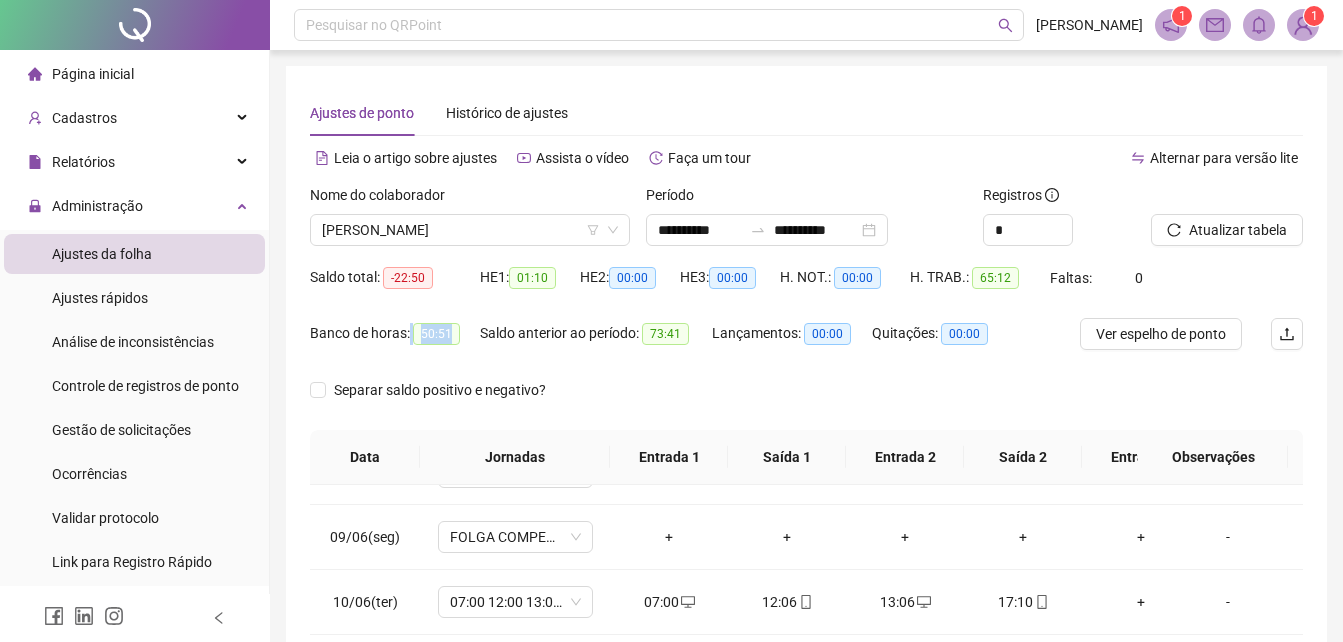 drag, startPoint x: 446, startPoint y: 337, endPoint x: 409, endPoint y: 334, distance: 37.12142 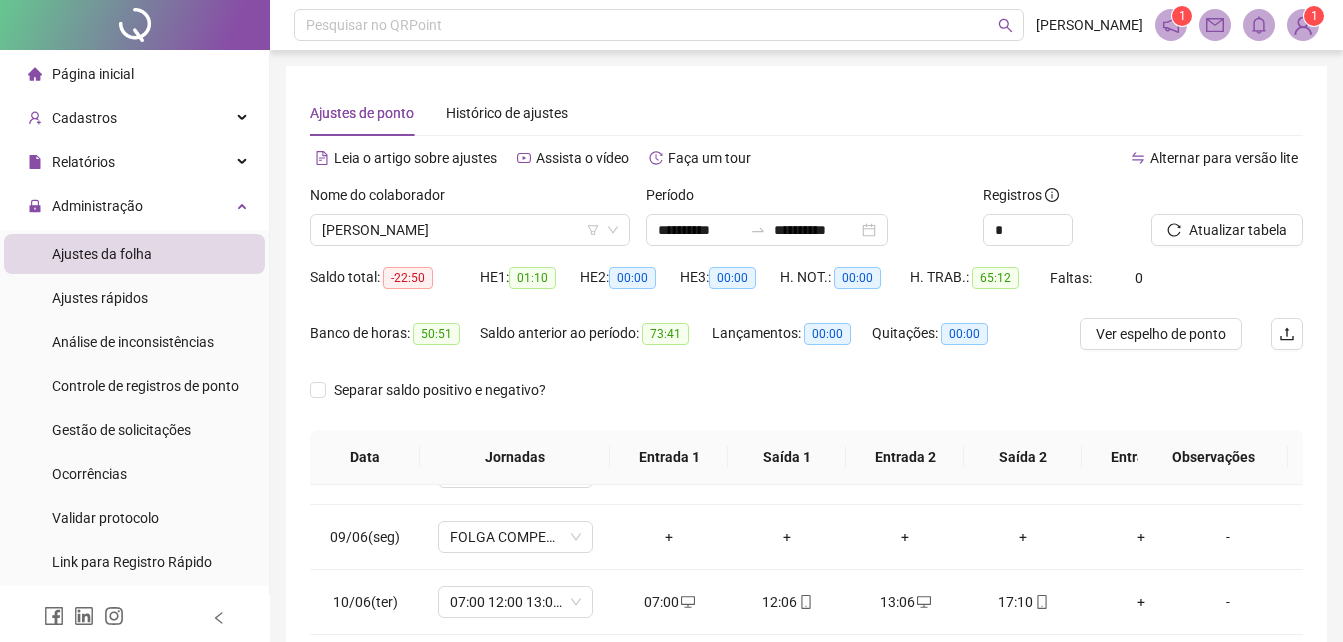 click on "Separar saldo positivo e negativo?" at bounding box center [806, 402] 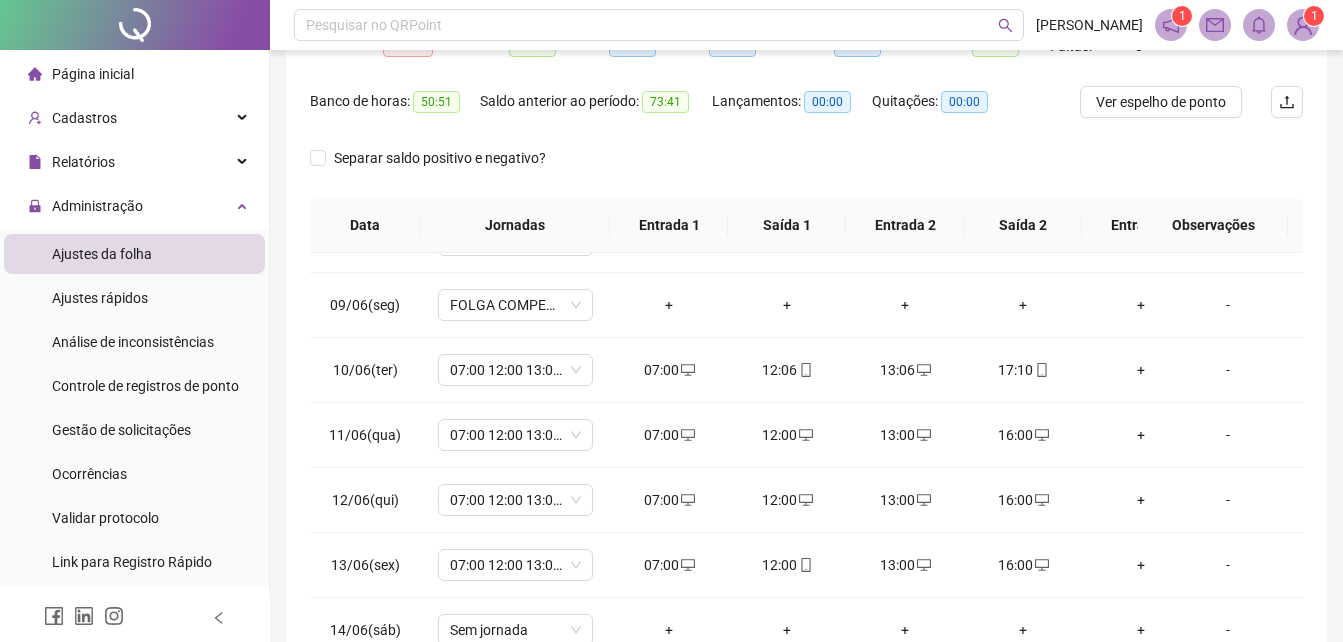 scroll, scrollTop: 380, scrollLeft: 0, axis: vertical 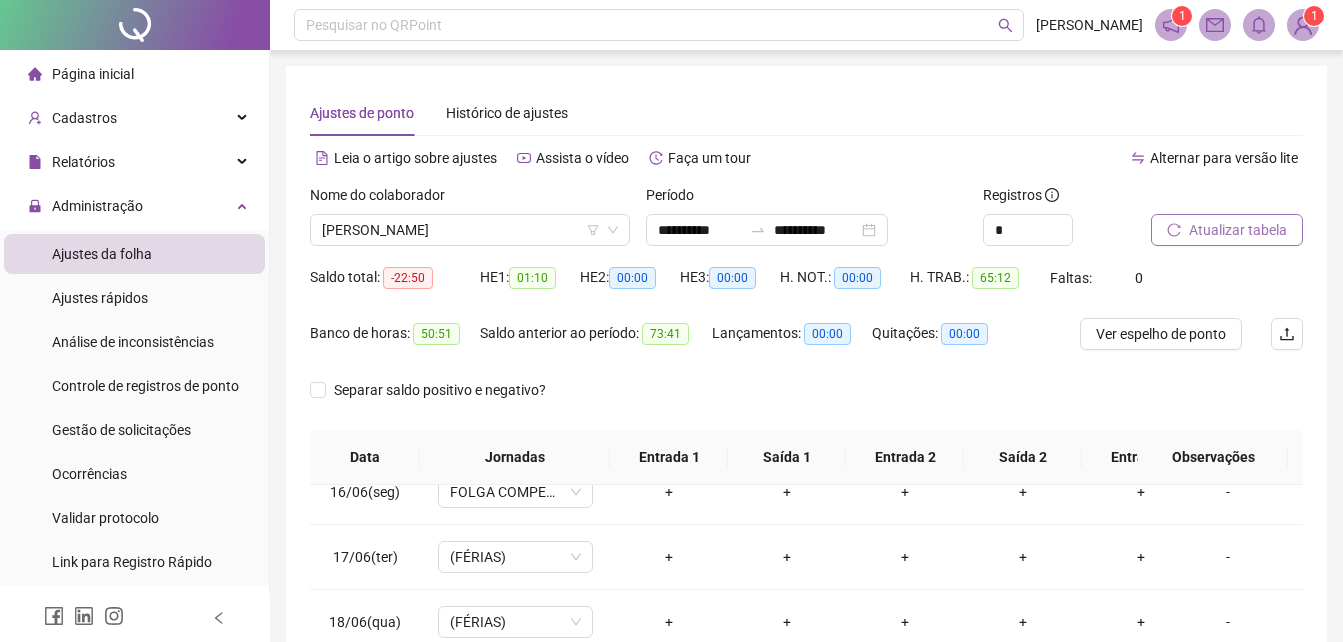 click on "Atualizar tabela" at bounding box center (1238, 230) 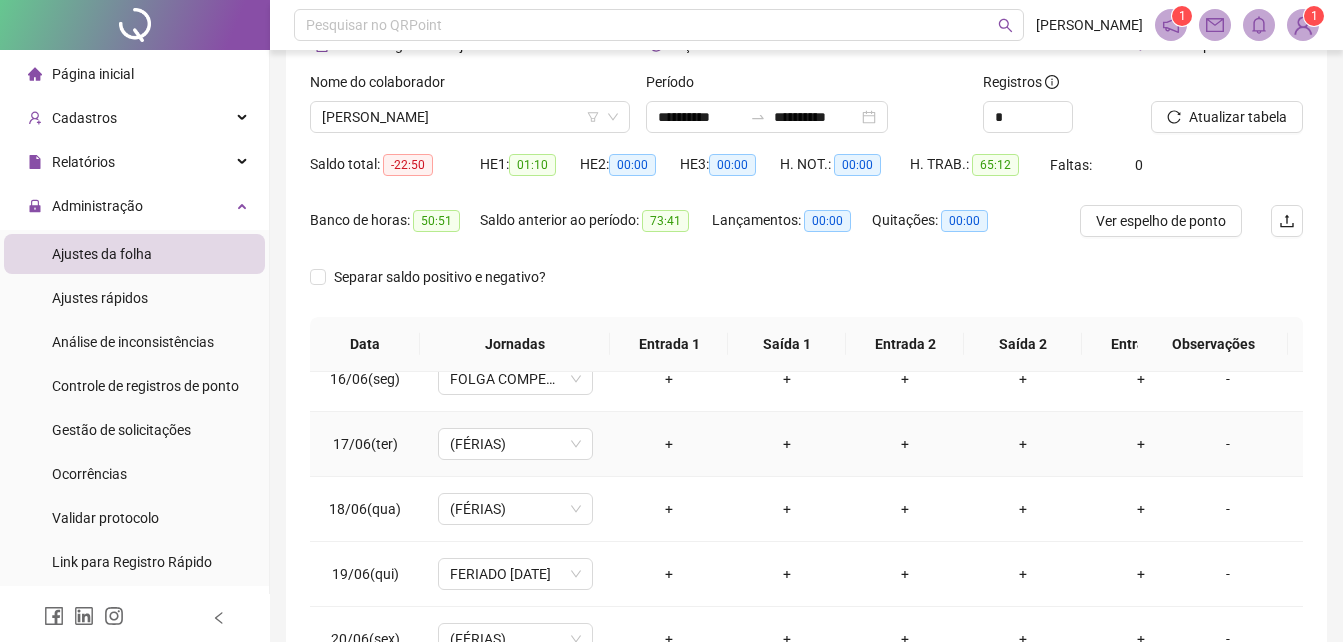 scroll, scrollTop: 200, scrollLeft: 0, axis: vertical 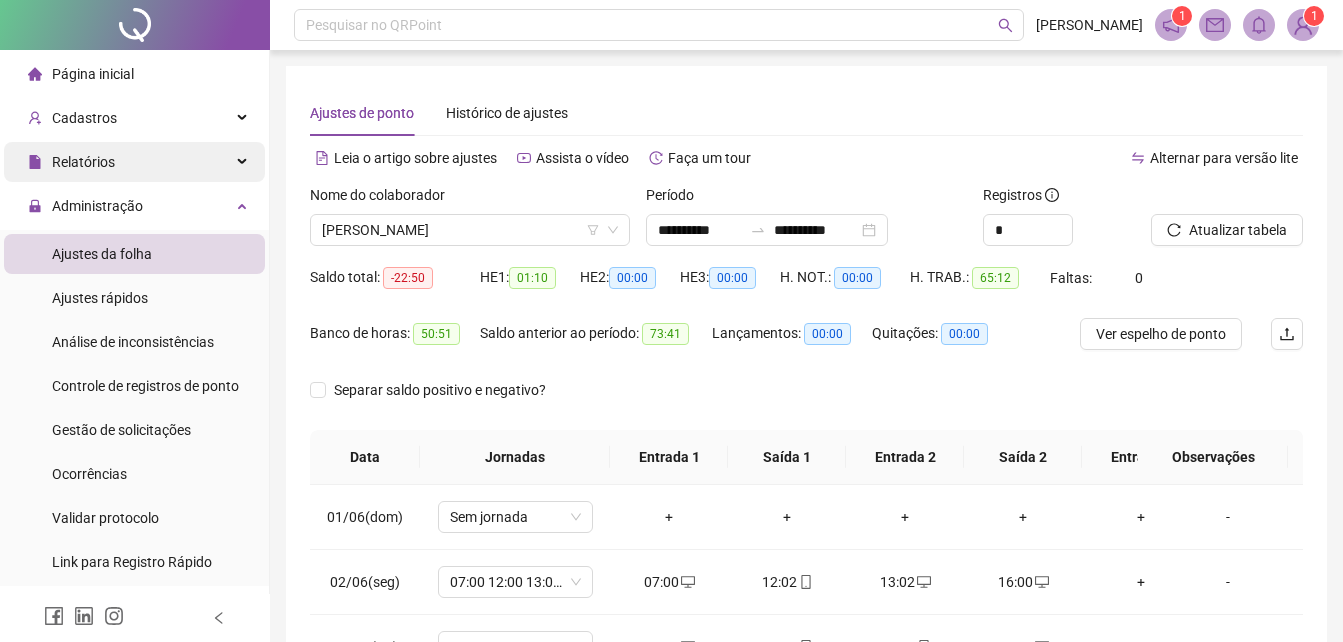 click on "Relatórios" at bounding box center [83, 162] 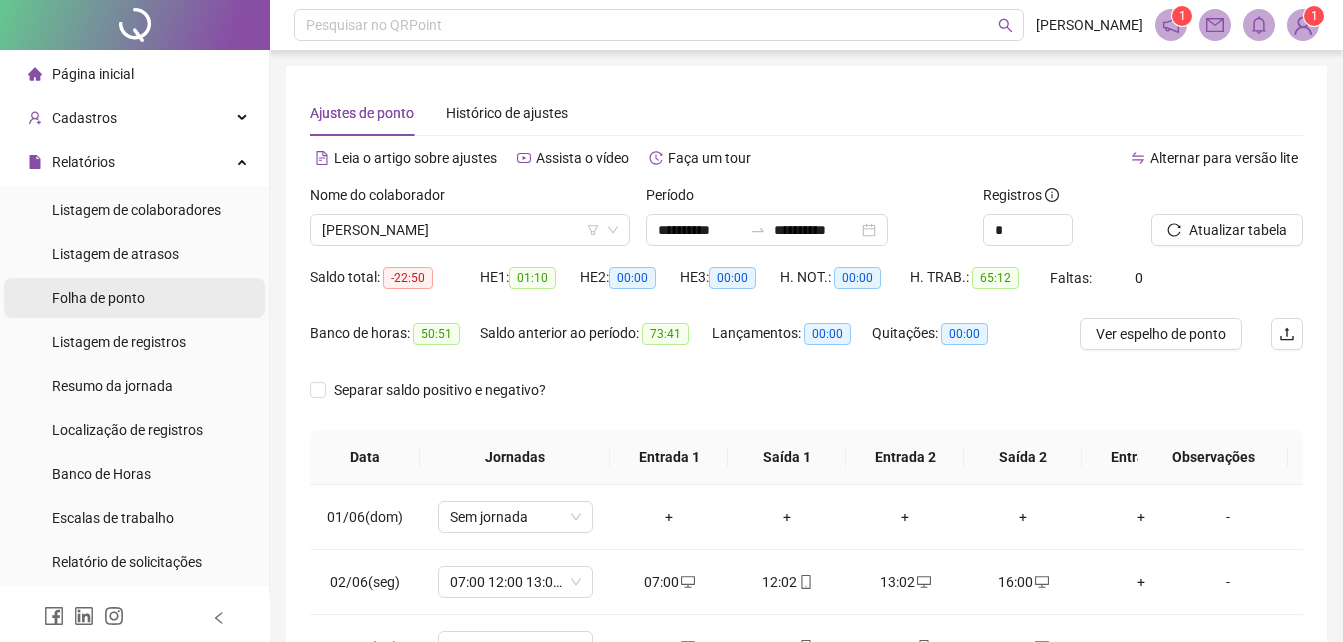 click on "Folha de ponto" at bounding box center (98, 298) 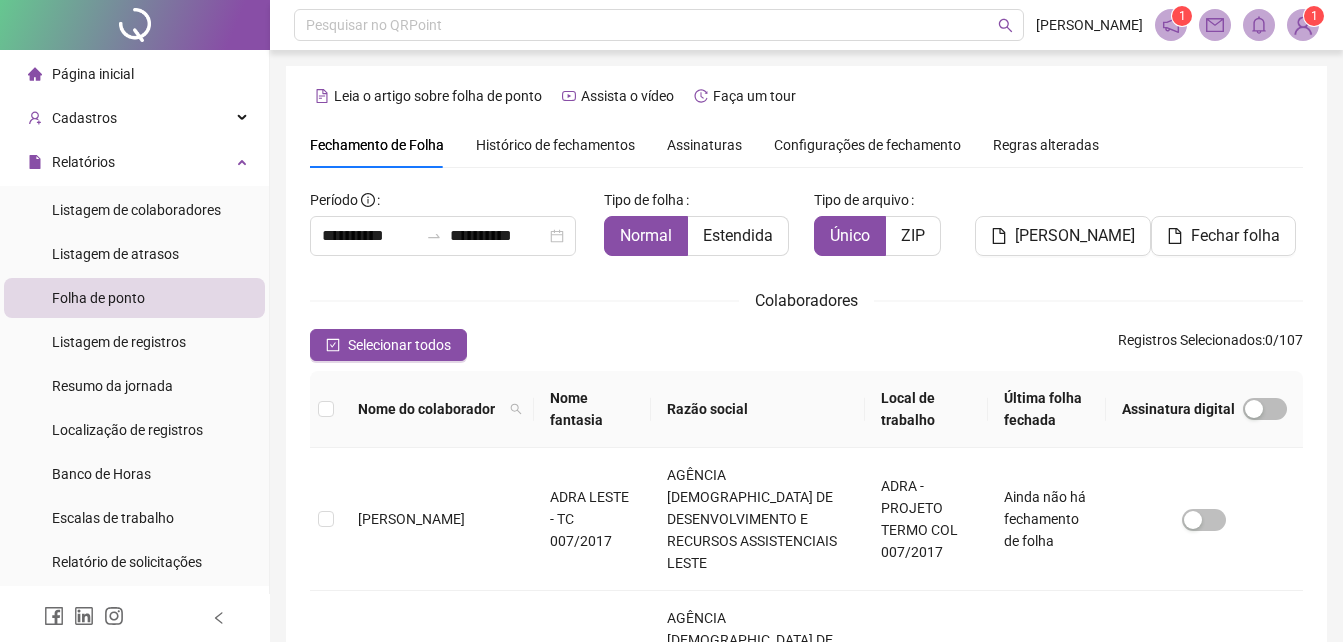 scroll, scrollTop: 89, scrollLeft: 0, axis: vertical 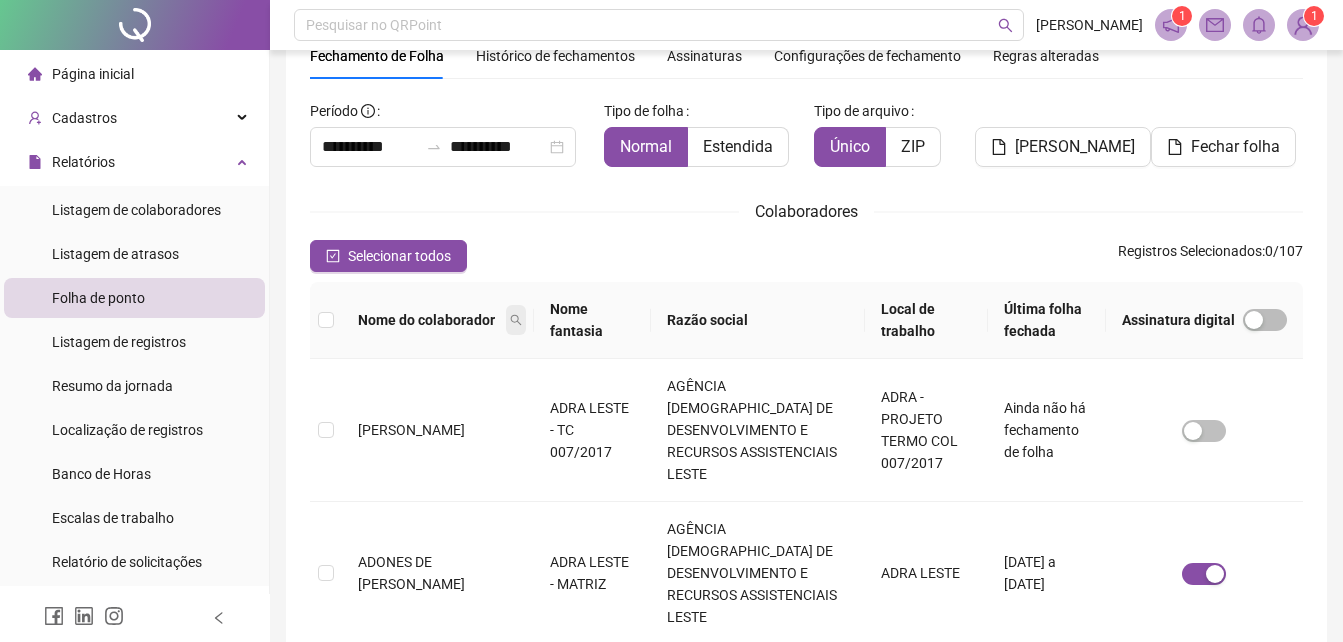 click 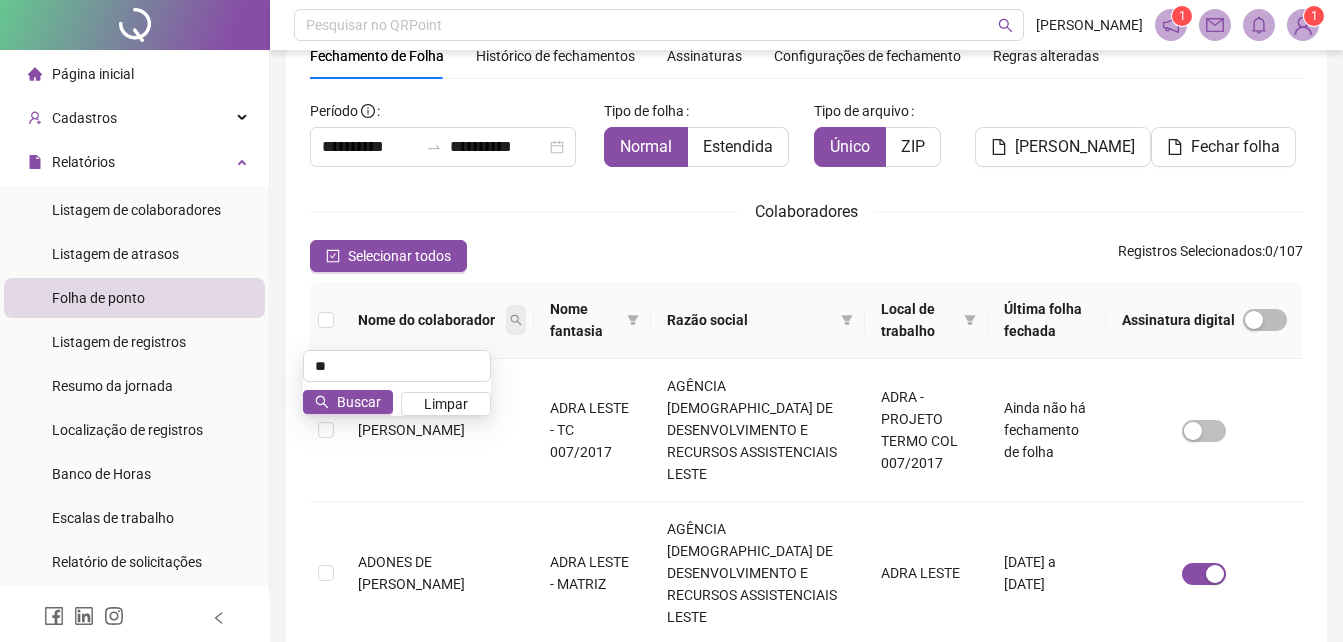 type on "*" 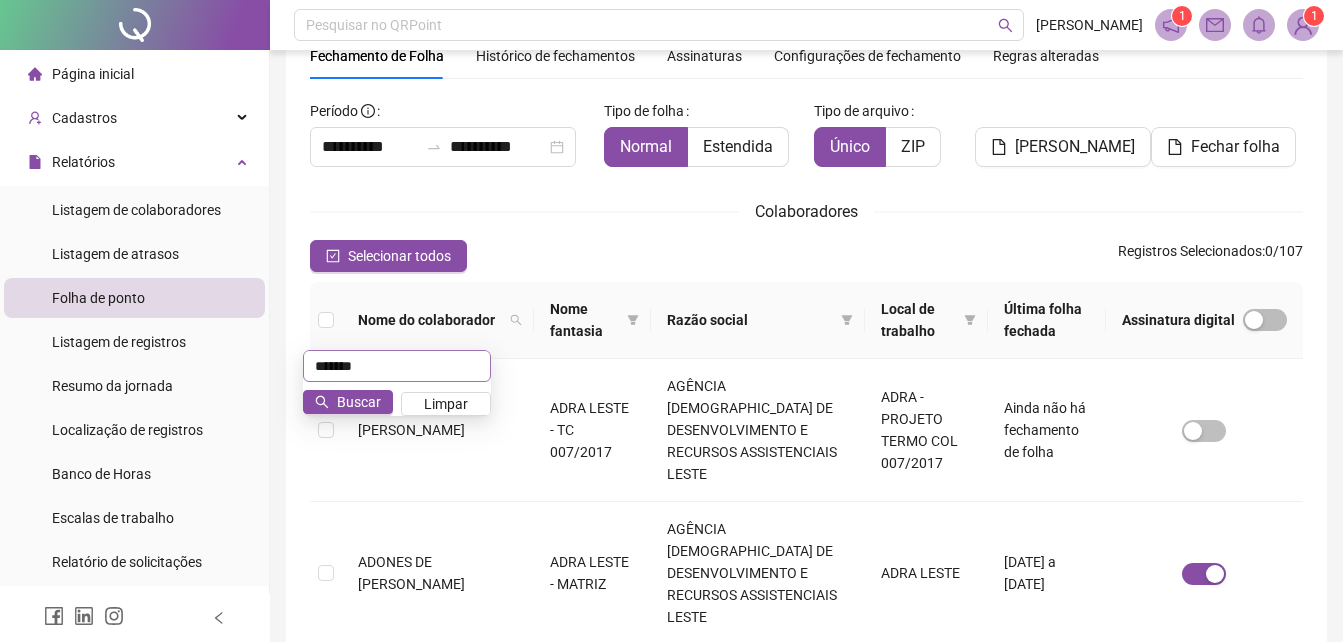 click on "*******" at bounding box center [397, 366] 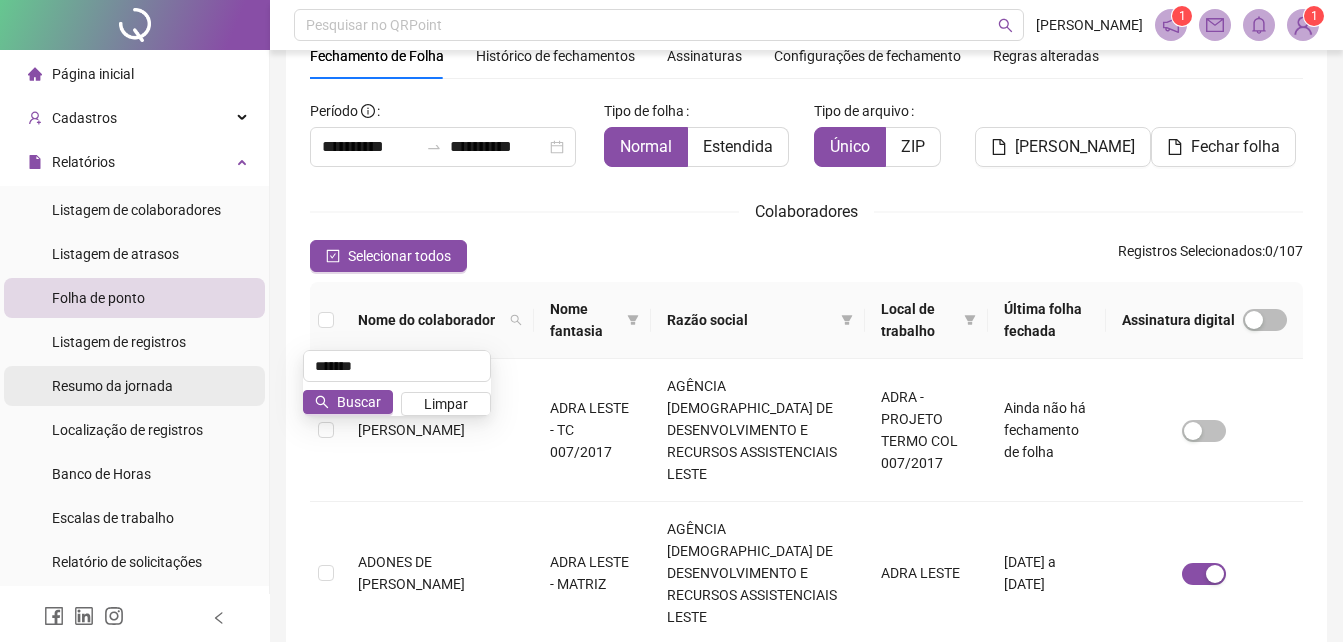 drag, startPoint x: 384, startPoint y: 362, endPoint x: 245, endPoint y: 378, distance: 139.91783 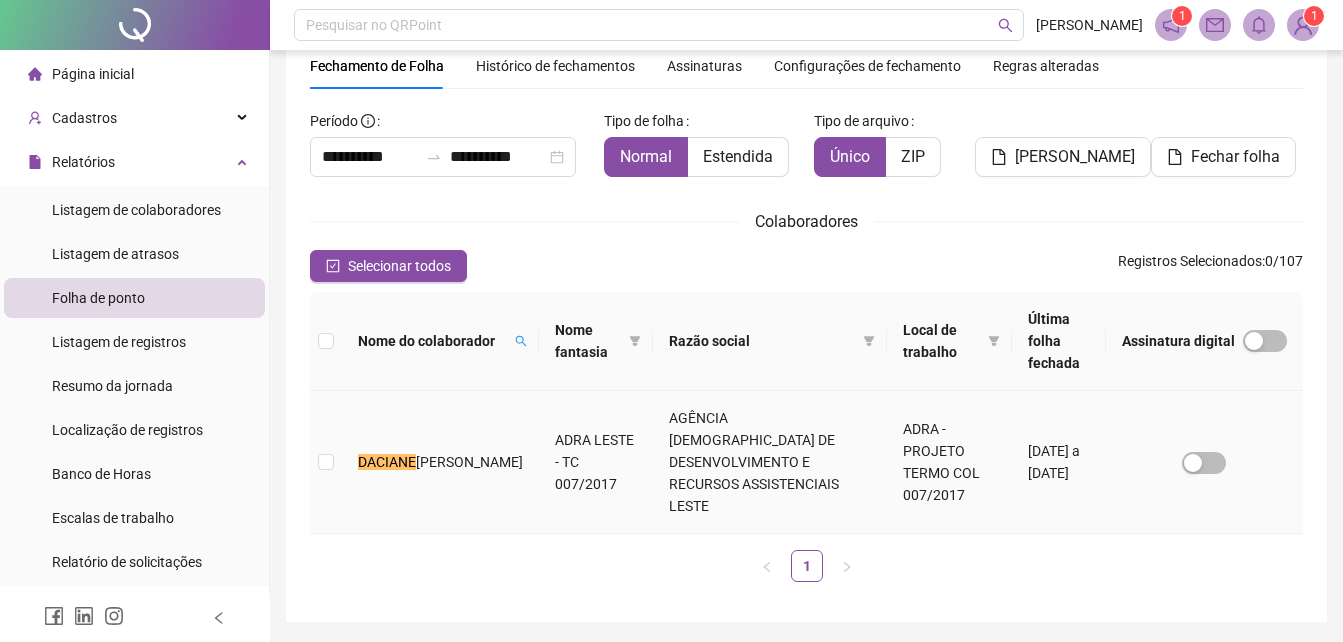 click at bounding box center [326, 462] 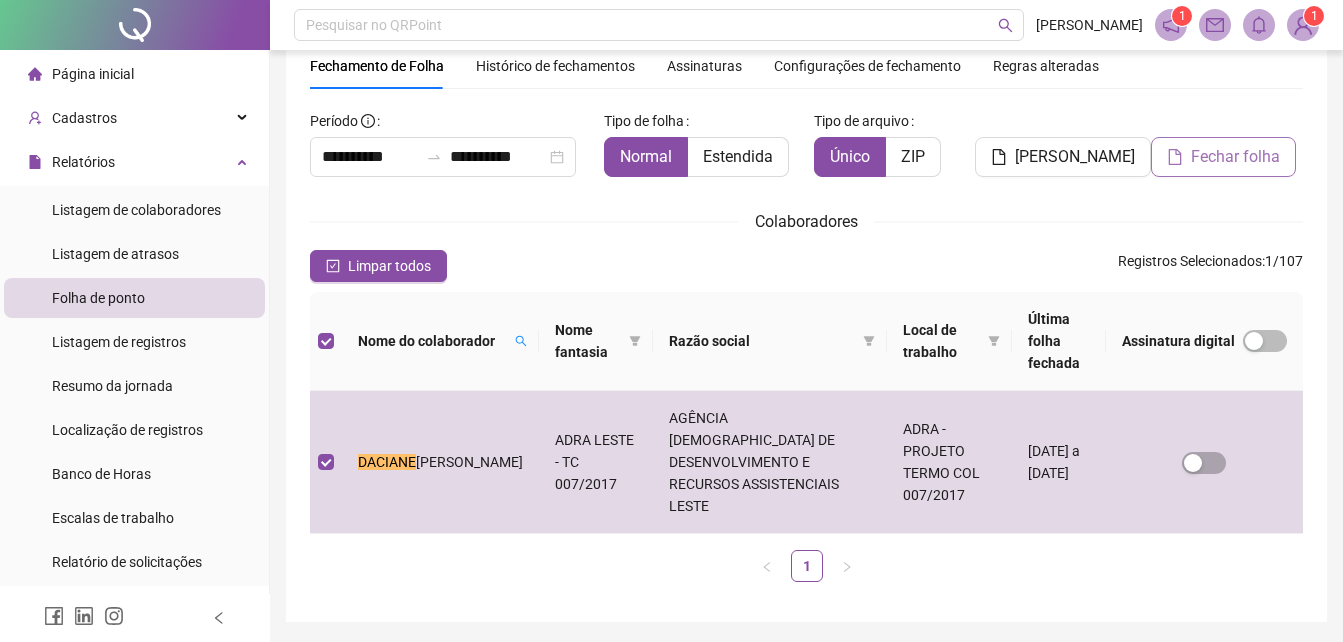 click on "Fechar folha" at bounding box center (1235, 157) 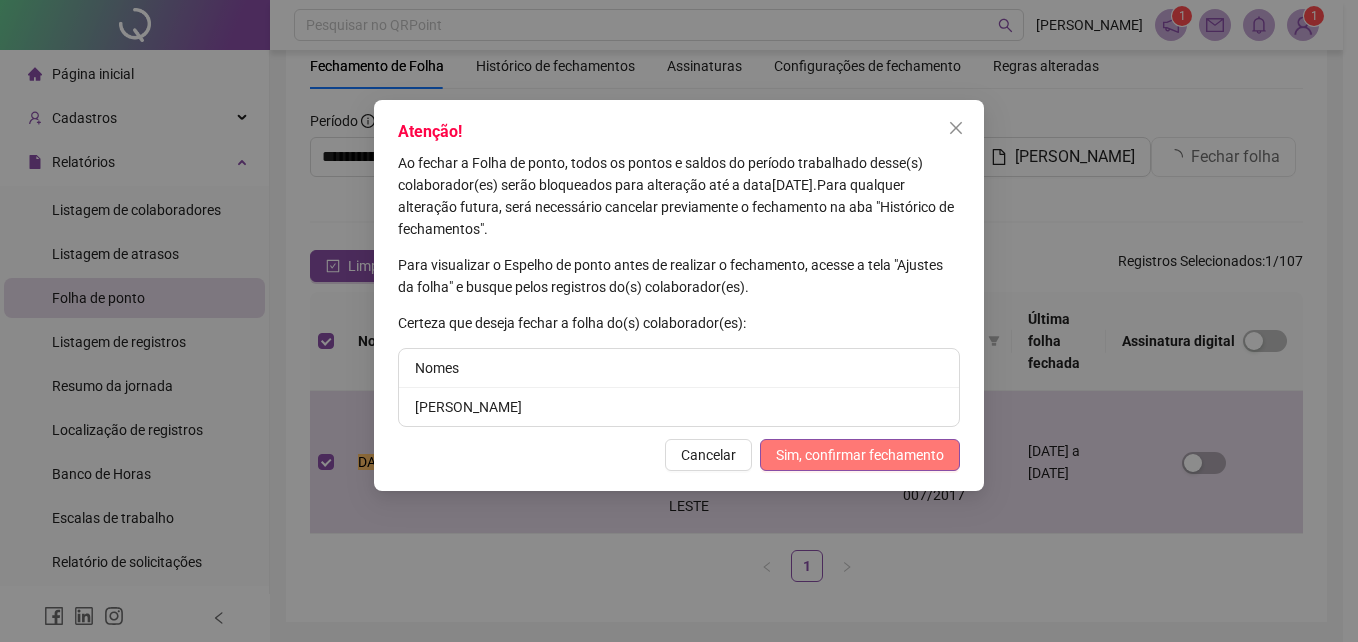click on "Sim, confirmar fechamento" at bounding box center (860, 455) 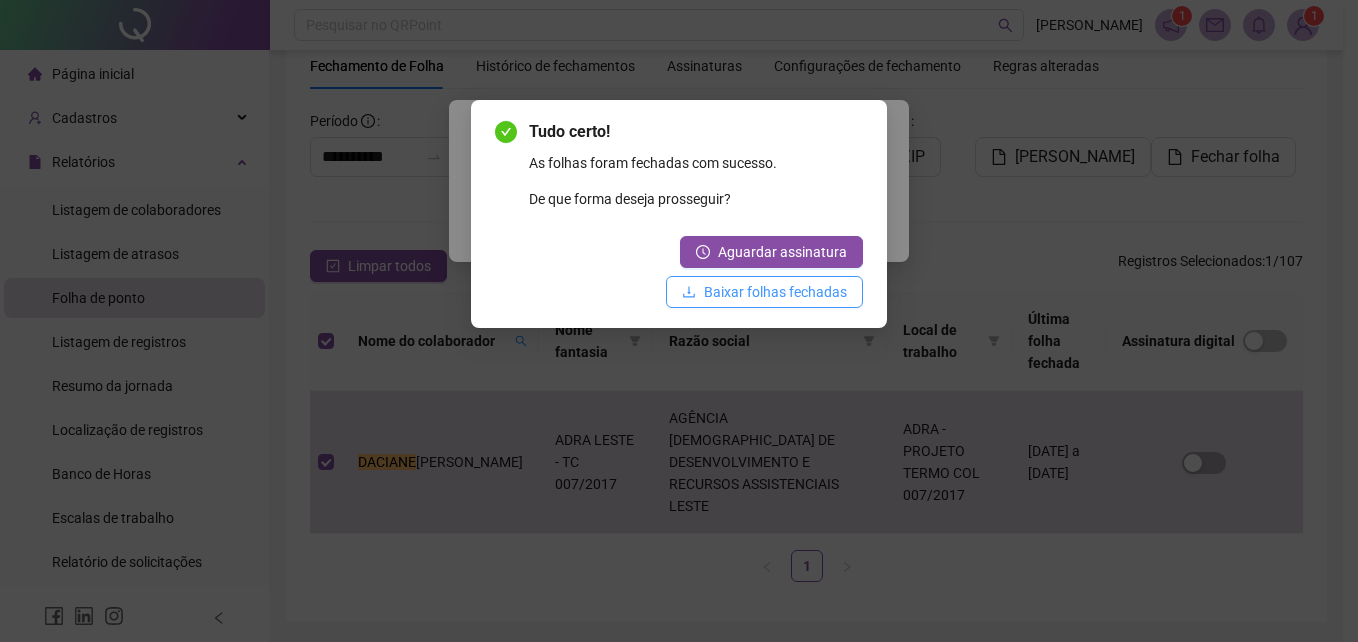 click on "Baixar folhas fechadas" at bounding box center [775, 292] 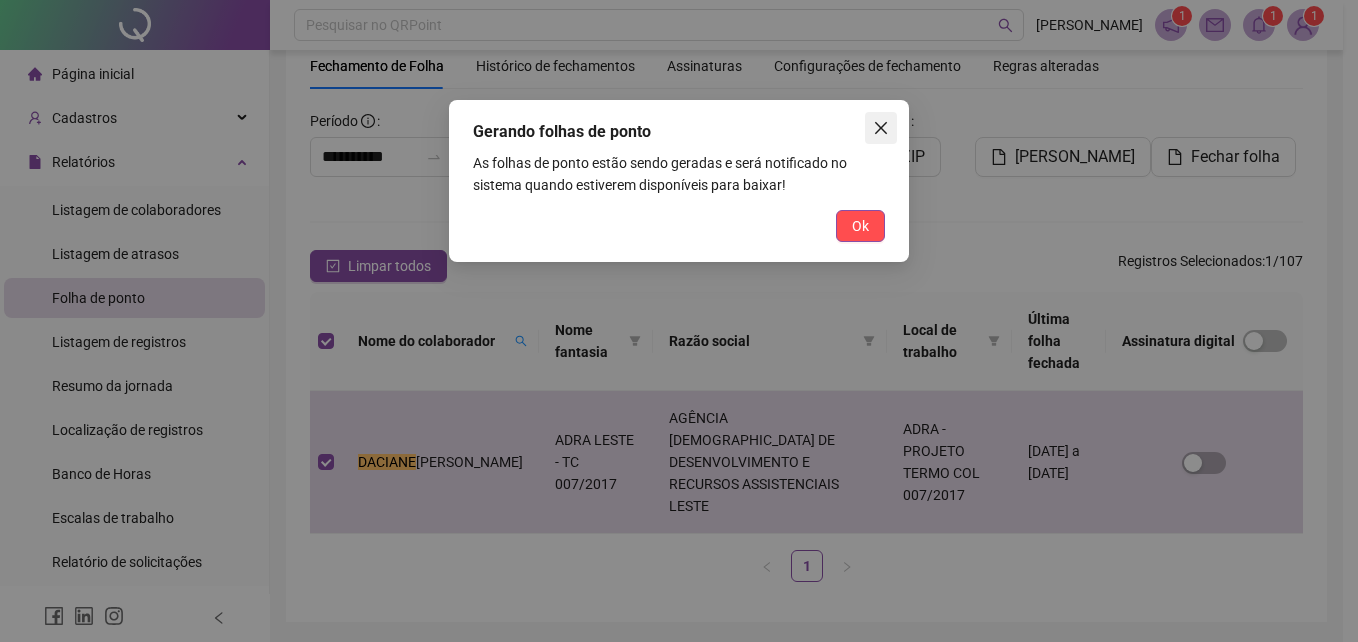 click at bounding box center (881, 128) 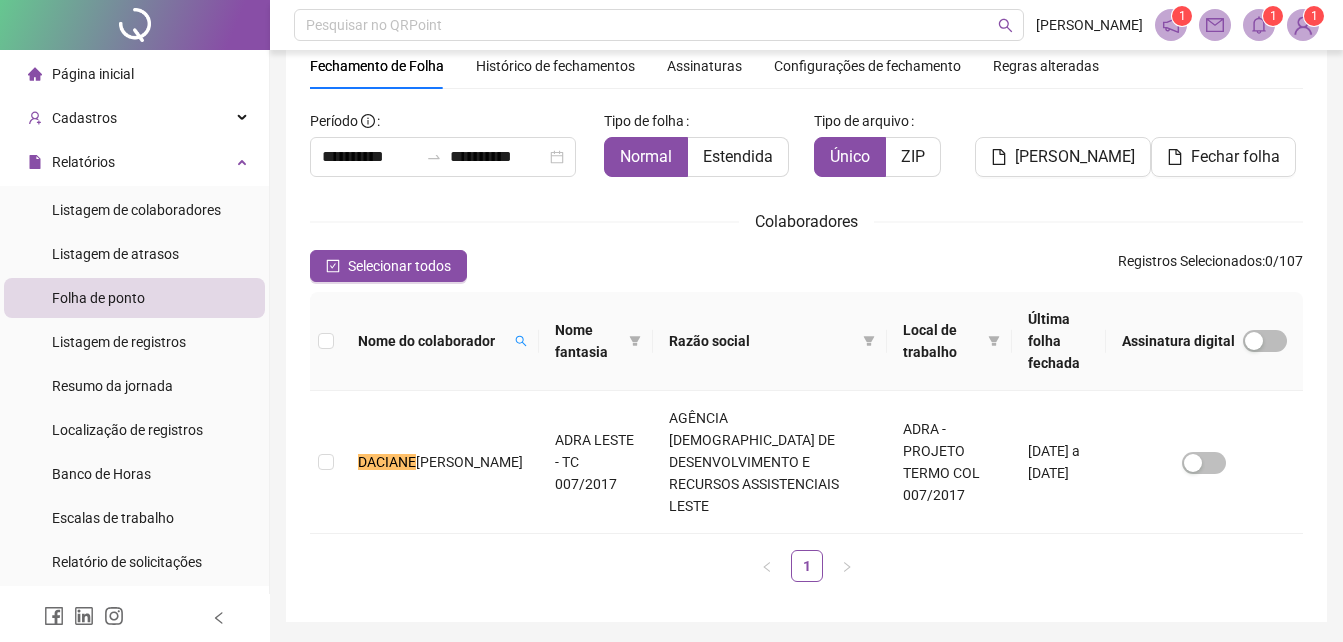 click 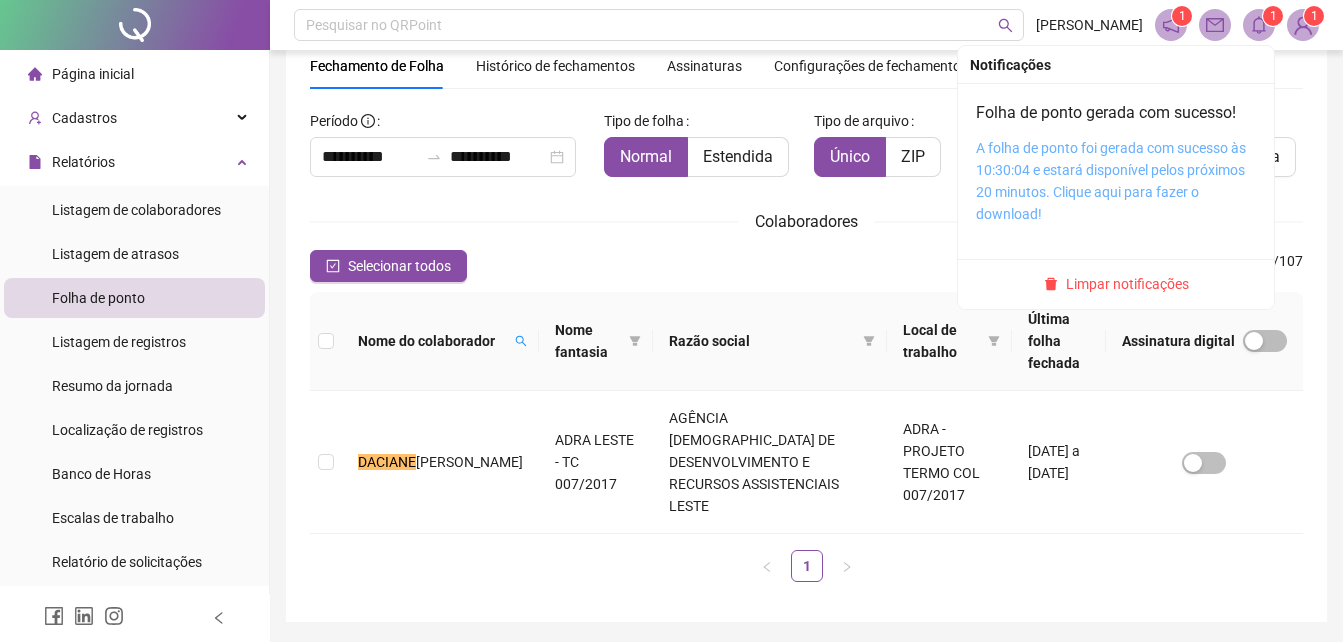 click on "A folha de ponto foi gerada com sucesso às 10:30:04 e estará disponível pelos próximos 20 minutos.
Clique aqui para fazer o download!" at bounding box center (1111, 181) 